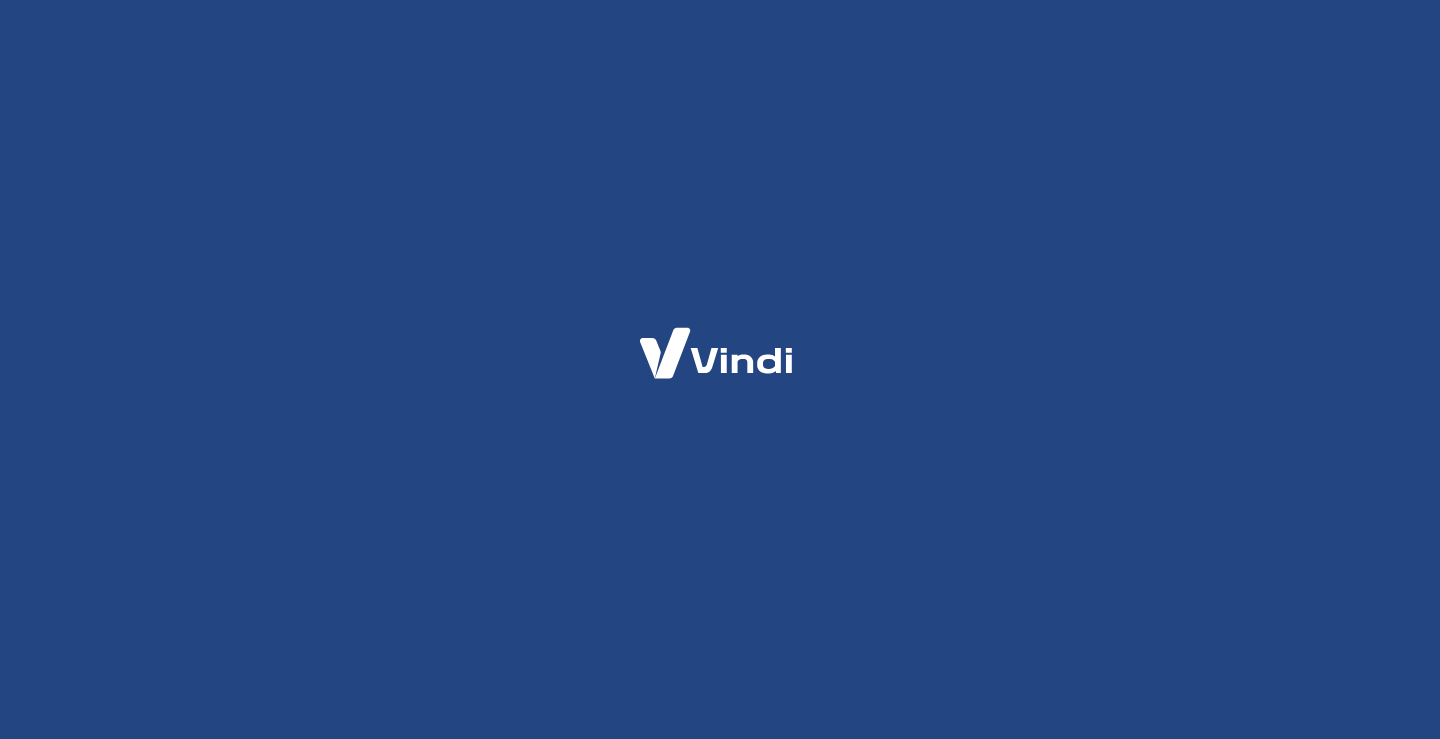 scroll, scrollTop: 0, scrollLeft: 0, axis: both 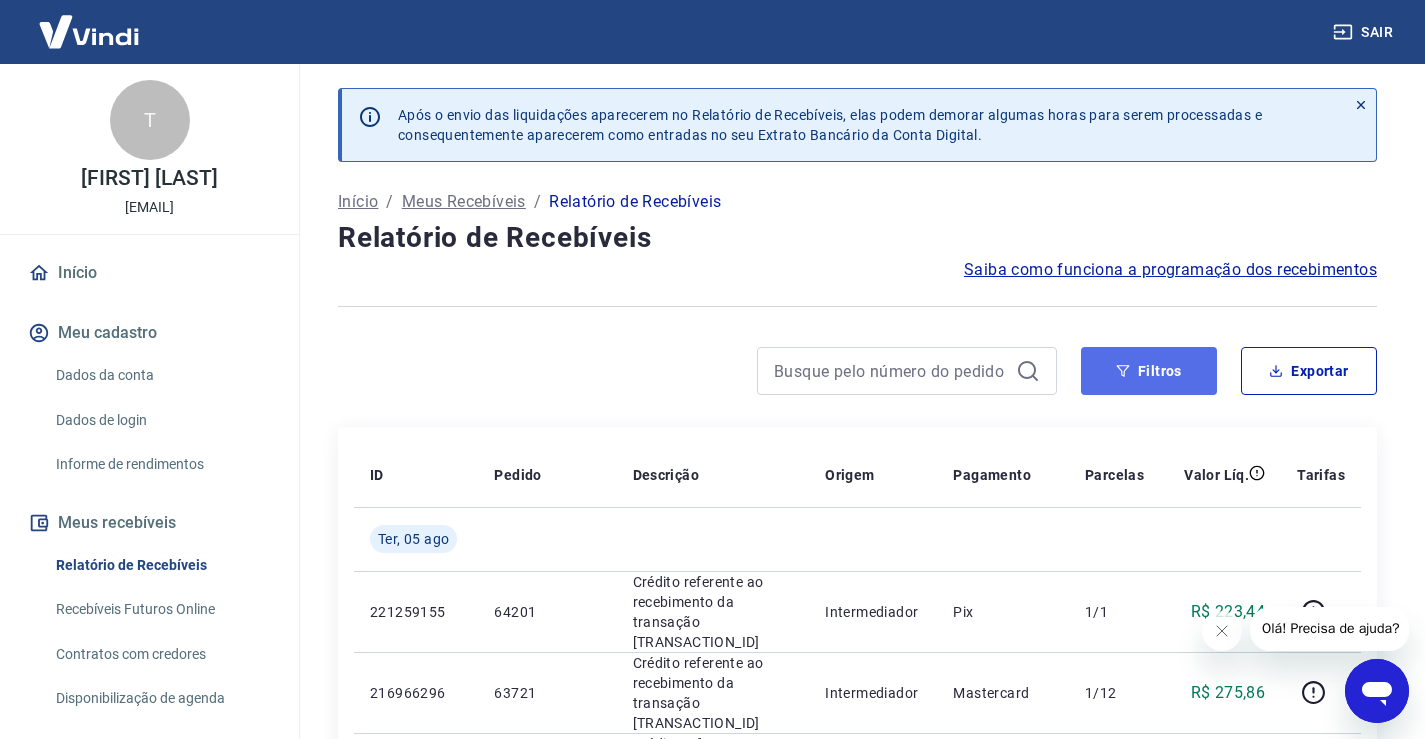 click on "Filtros" at bounding box center (1149, 371) 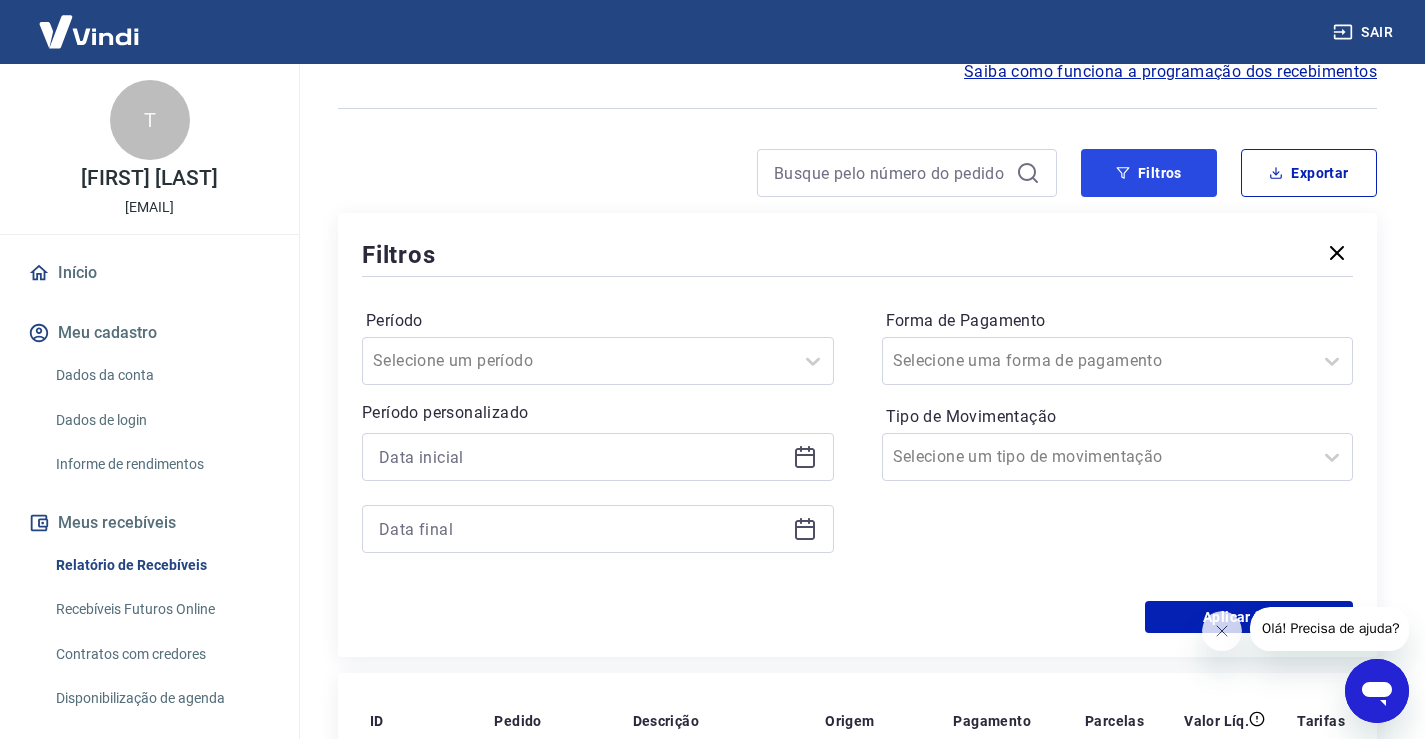 scroll, scrollTop: 200, scrollLeft: 0, axis: vertical 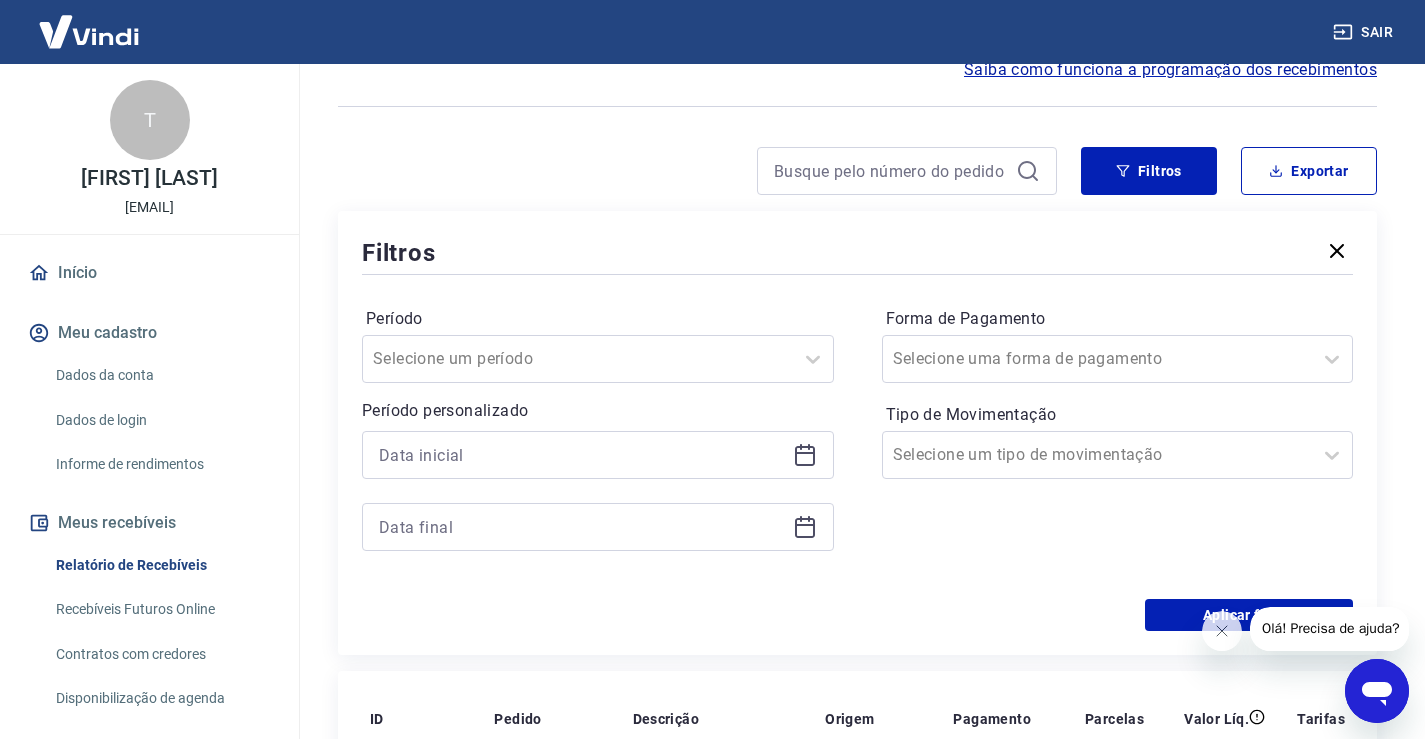 click 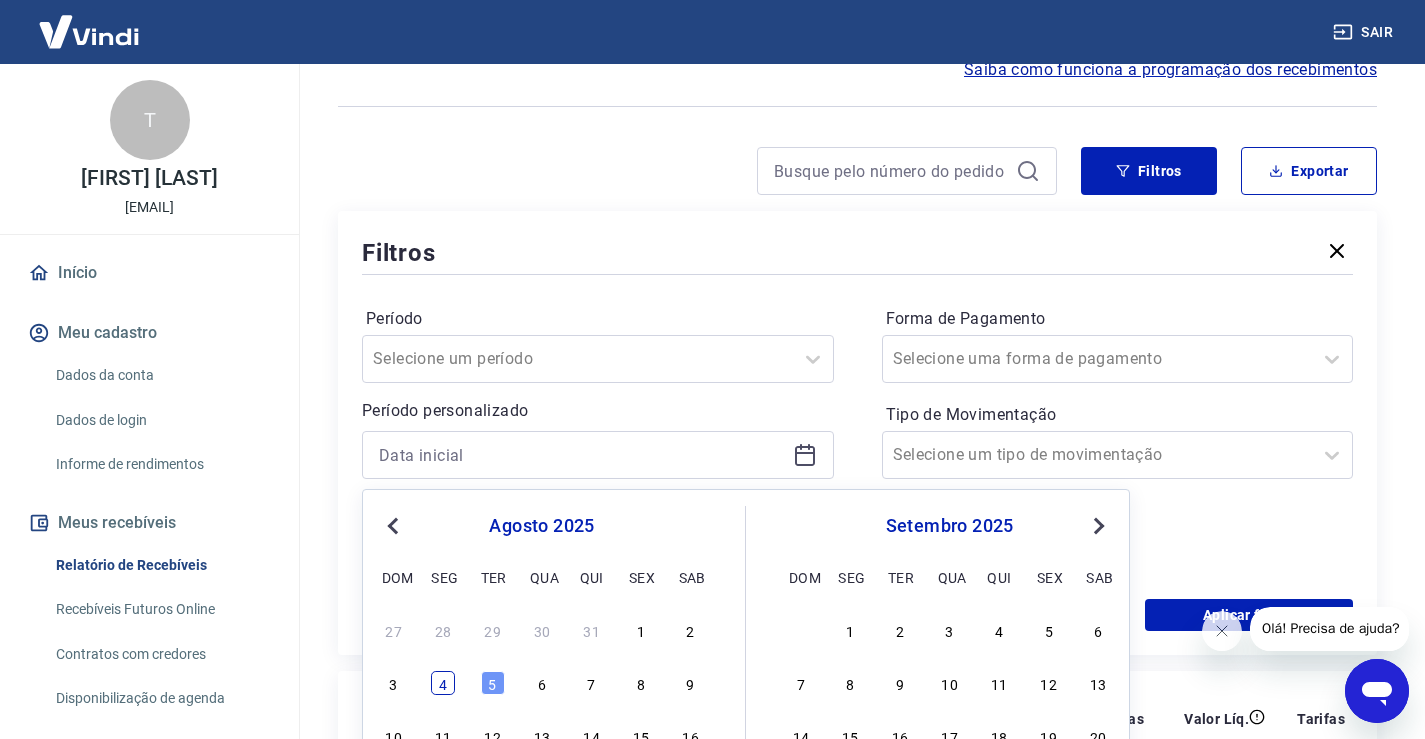 click on "4" at bounding box center (443, 683) 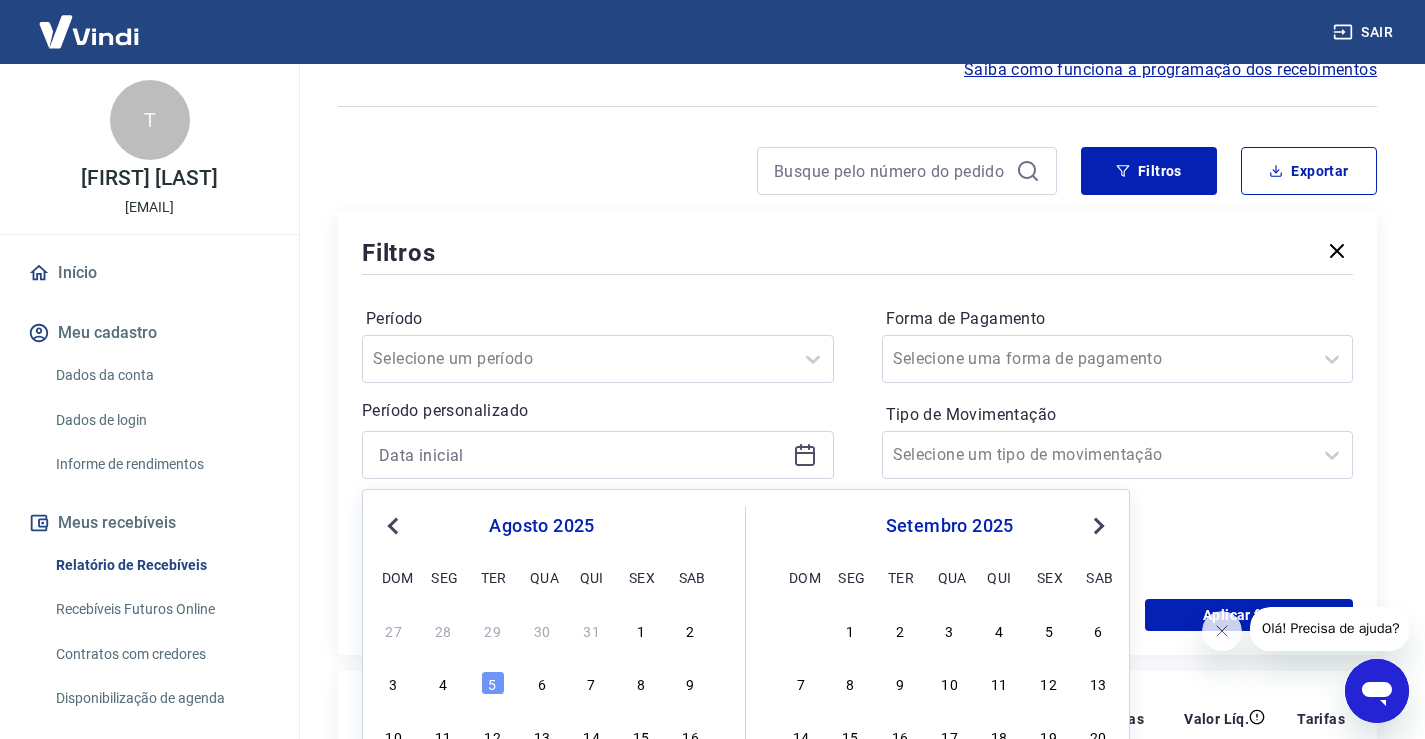type on "04/08/2025" 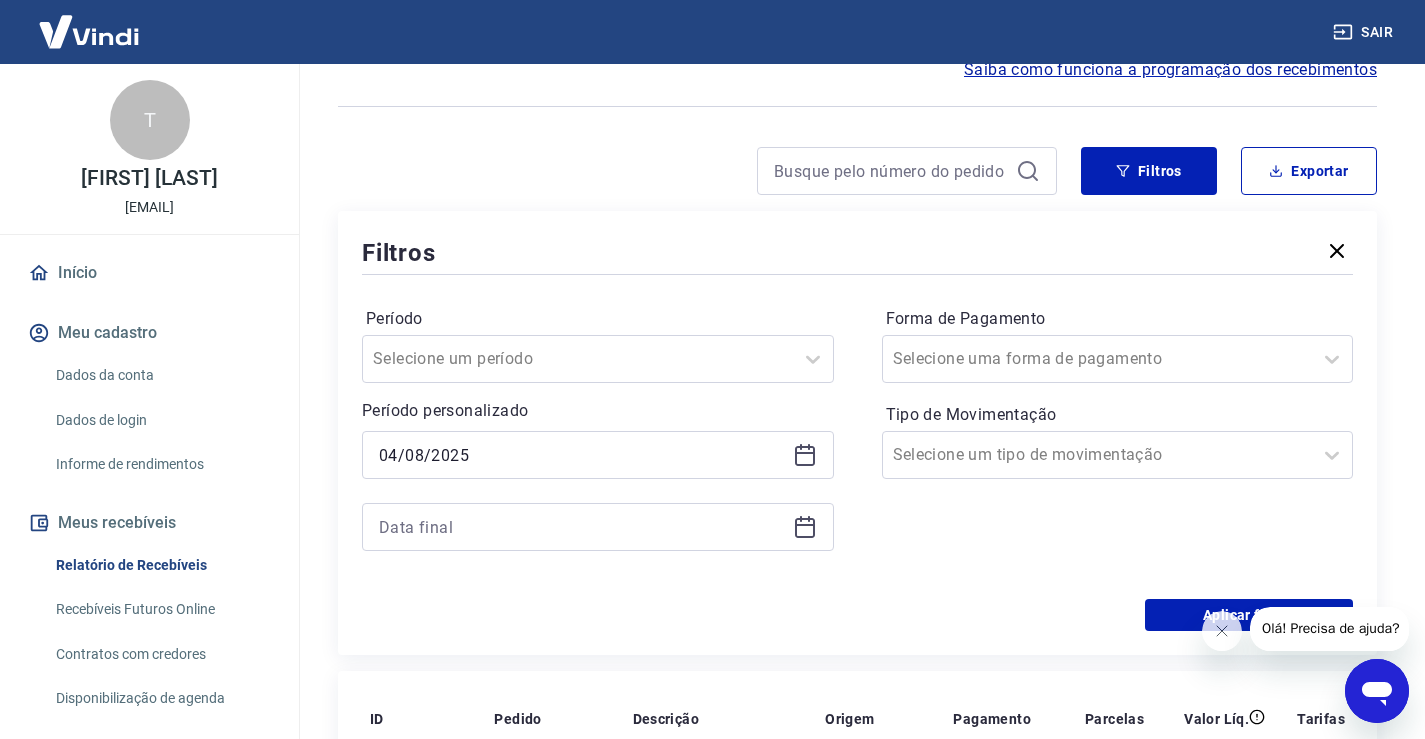 scroll, scrollTop: 300, scrollLeft: 0, axis: vertical 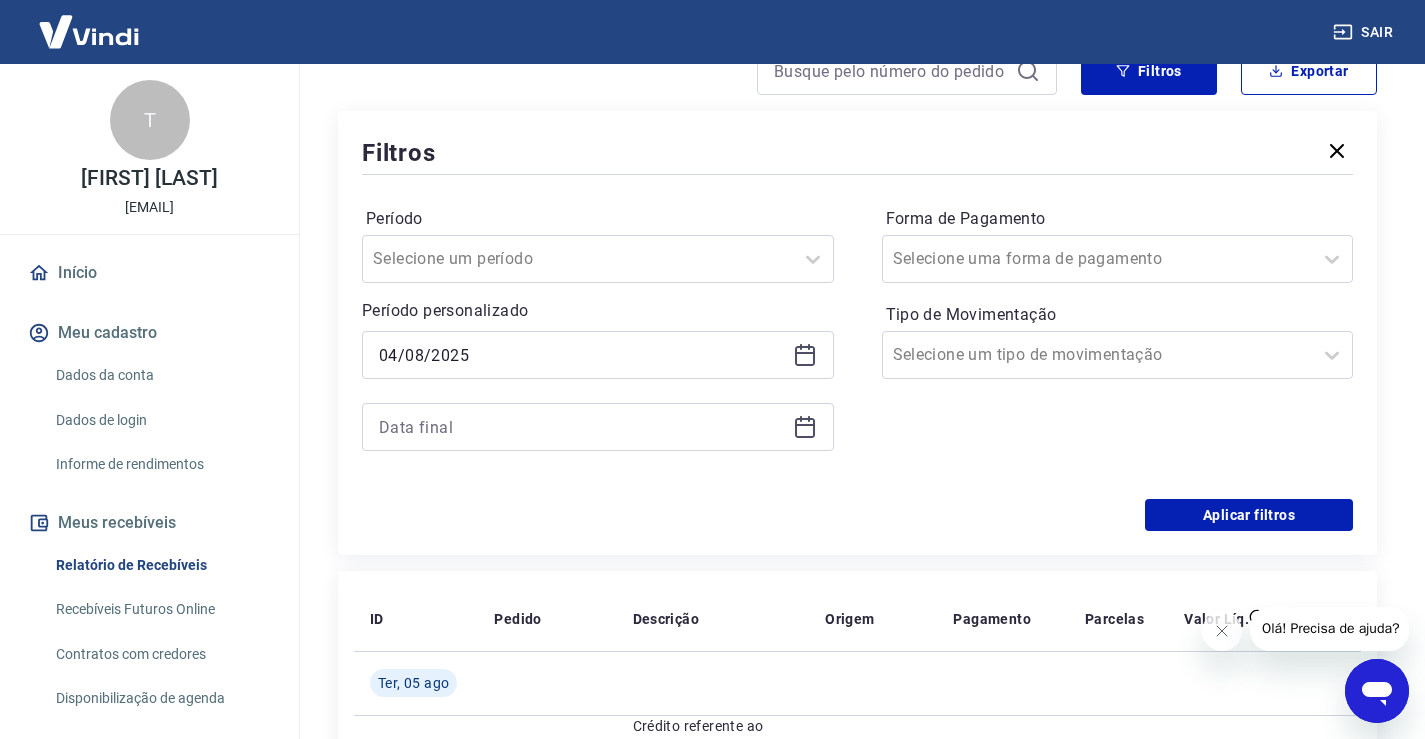 click 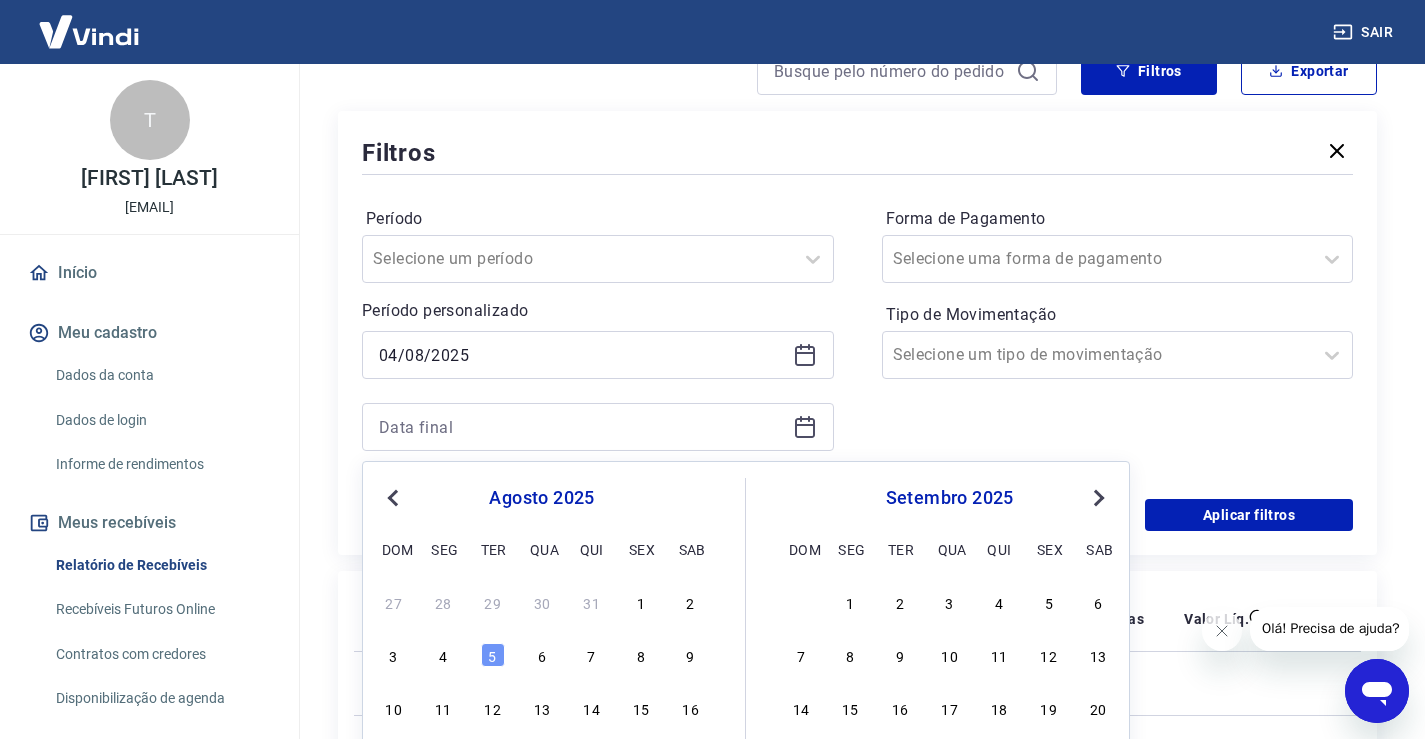 click on "3 4 5 6 7 8 9" at bounding box center (542, 655) 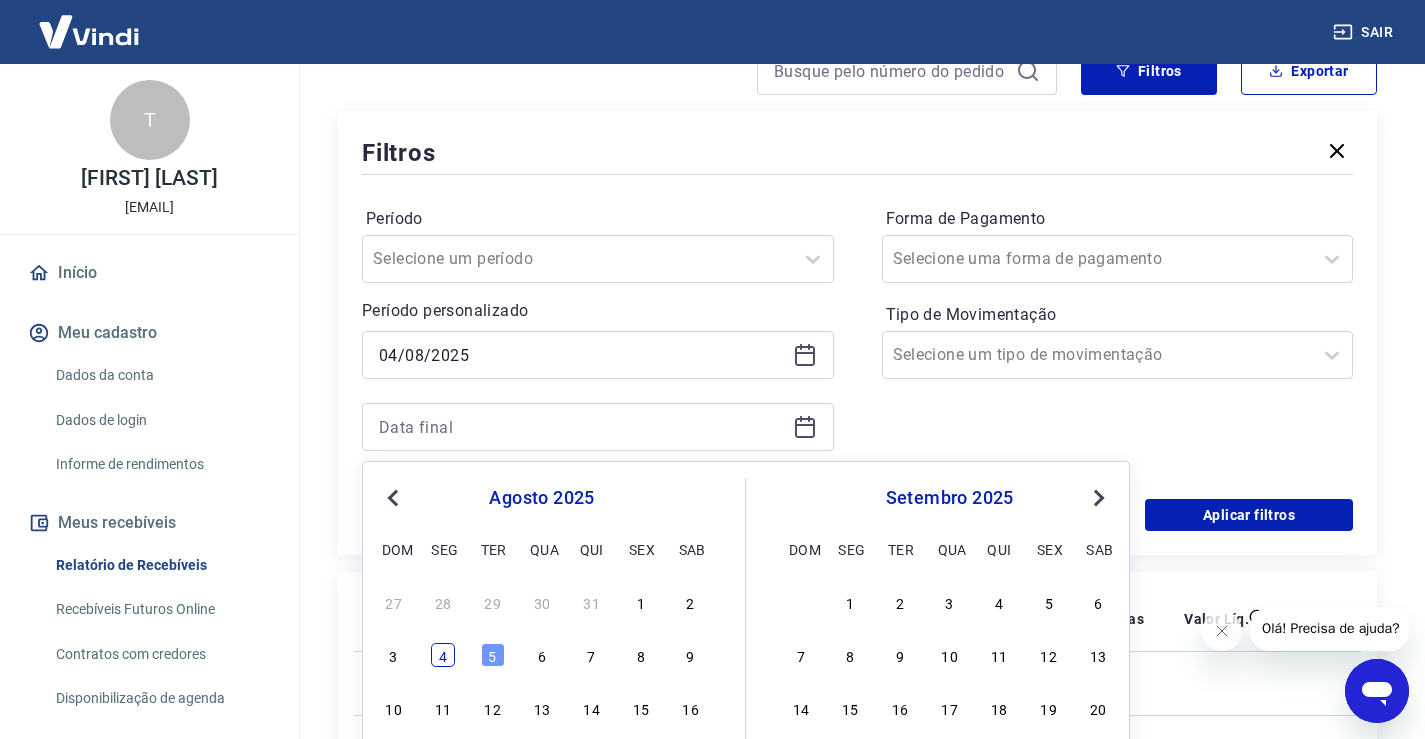 click on "4" at bounding box center [443, 655] 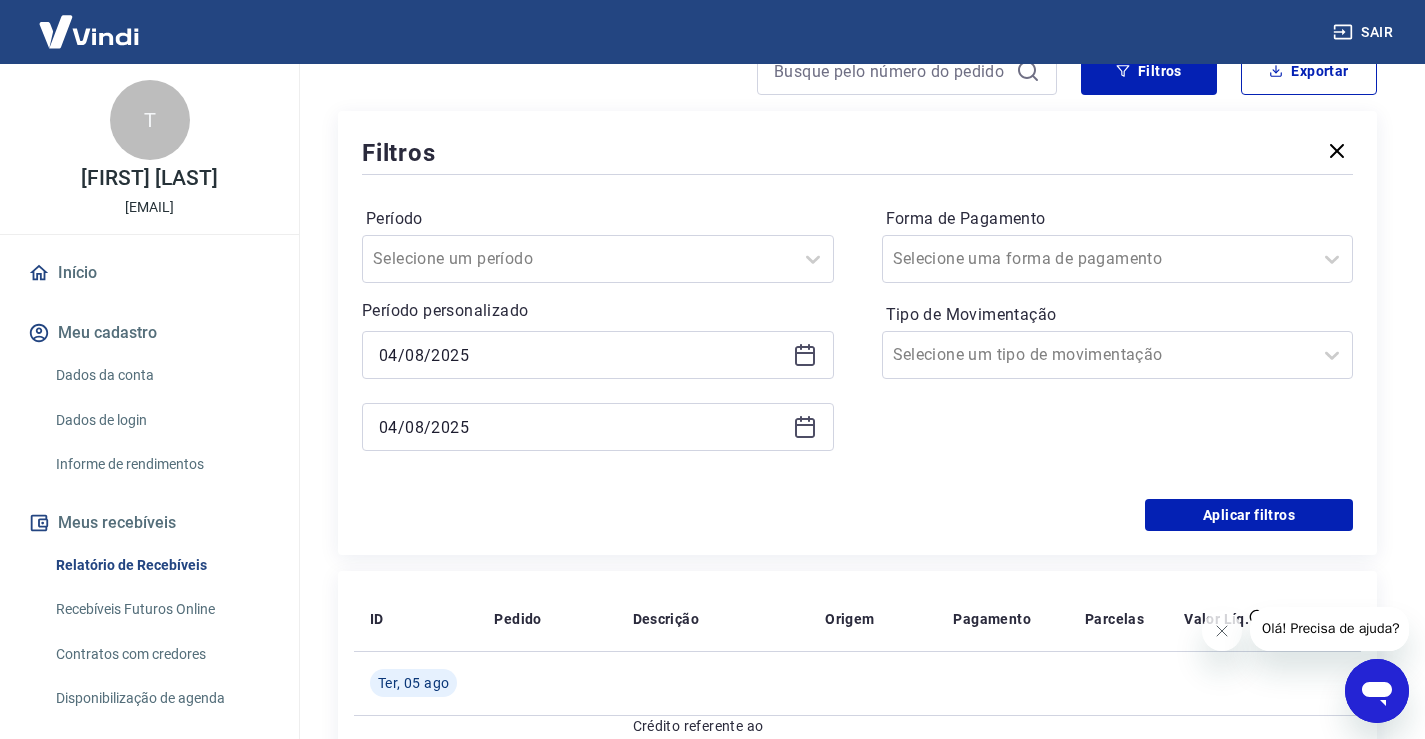 type on "04/08/2025" 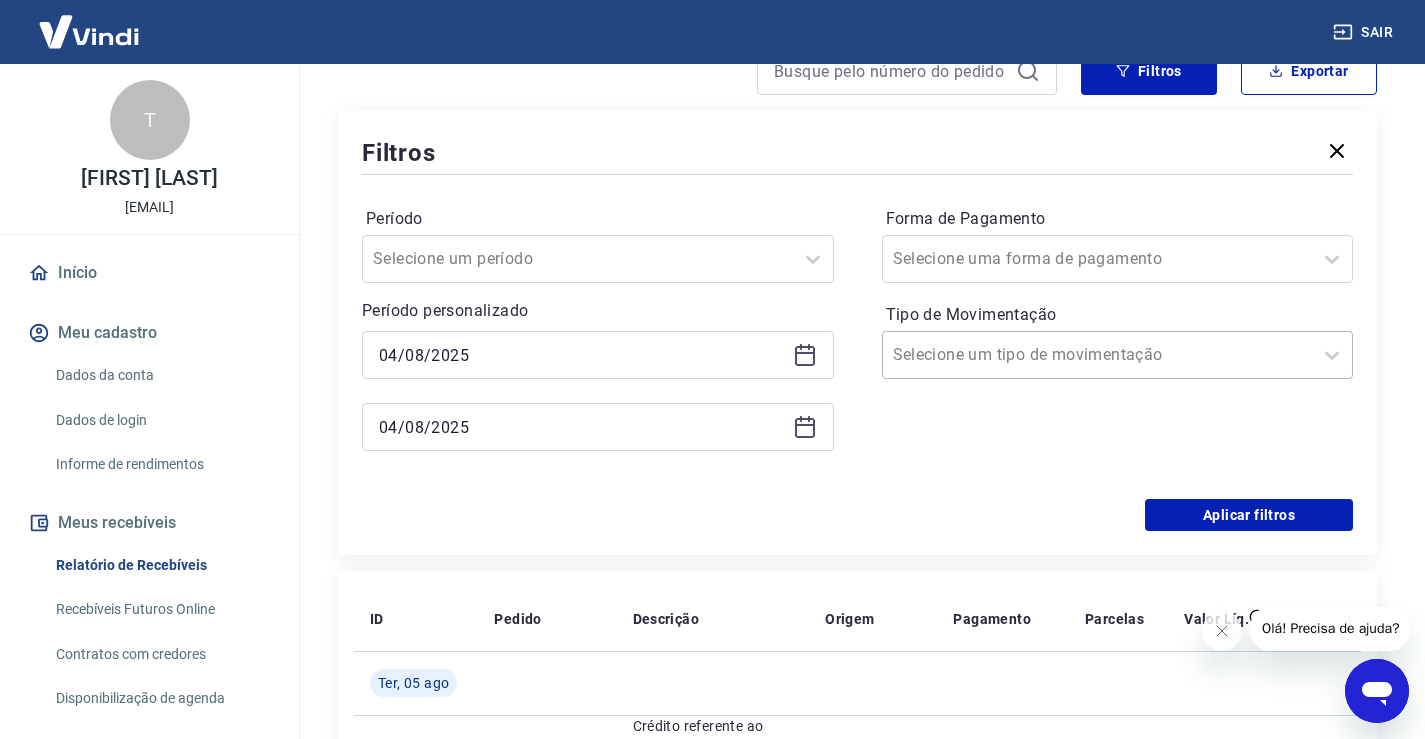 click on "Selecione um tipo de movimentação" at bounding box center [1118, 355] 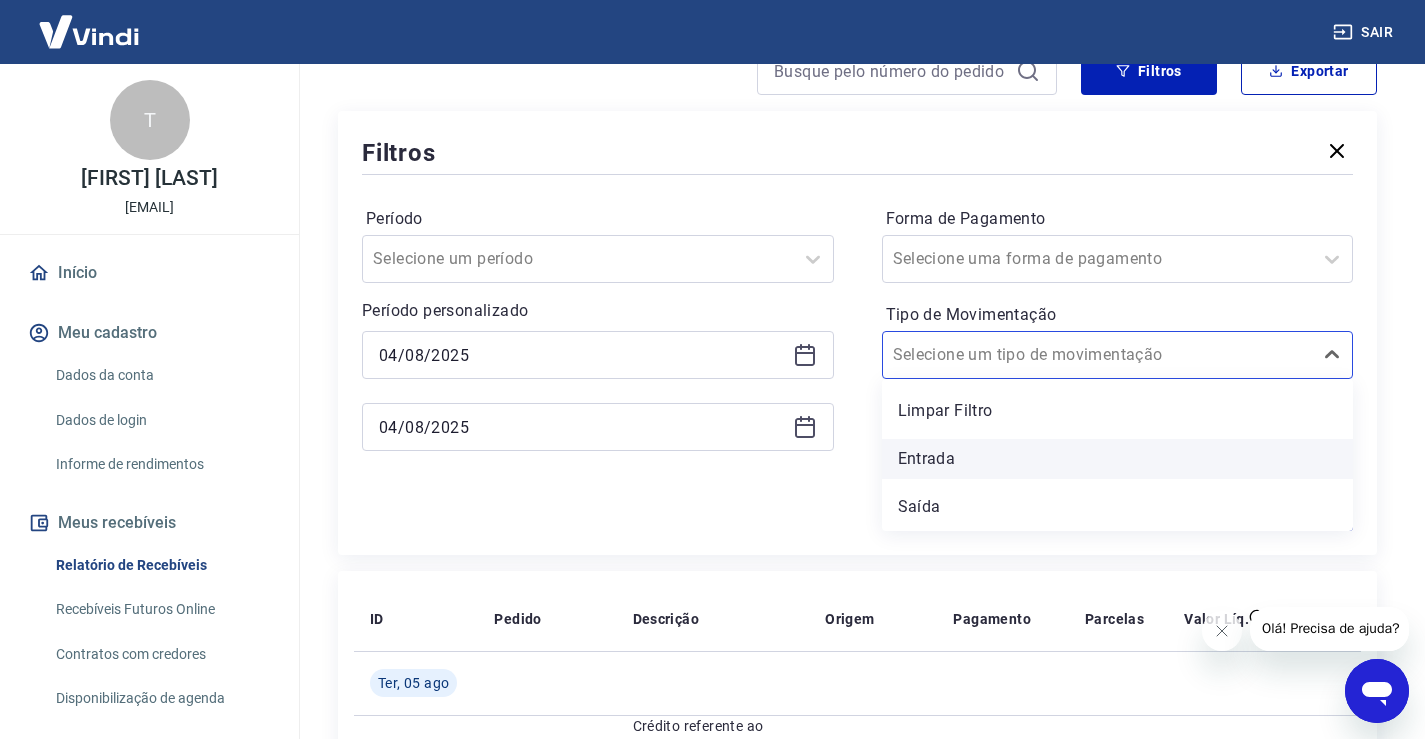 click on "Entrada" at bounding box center (1118, 459) 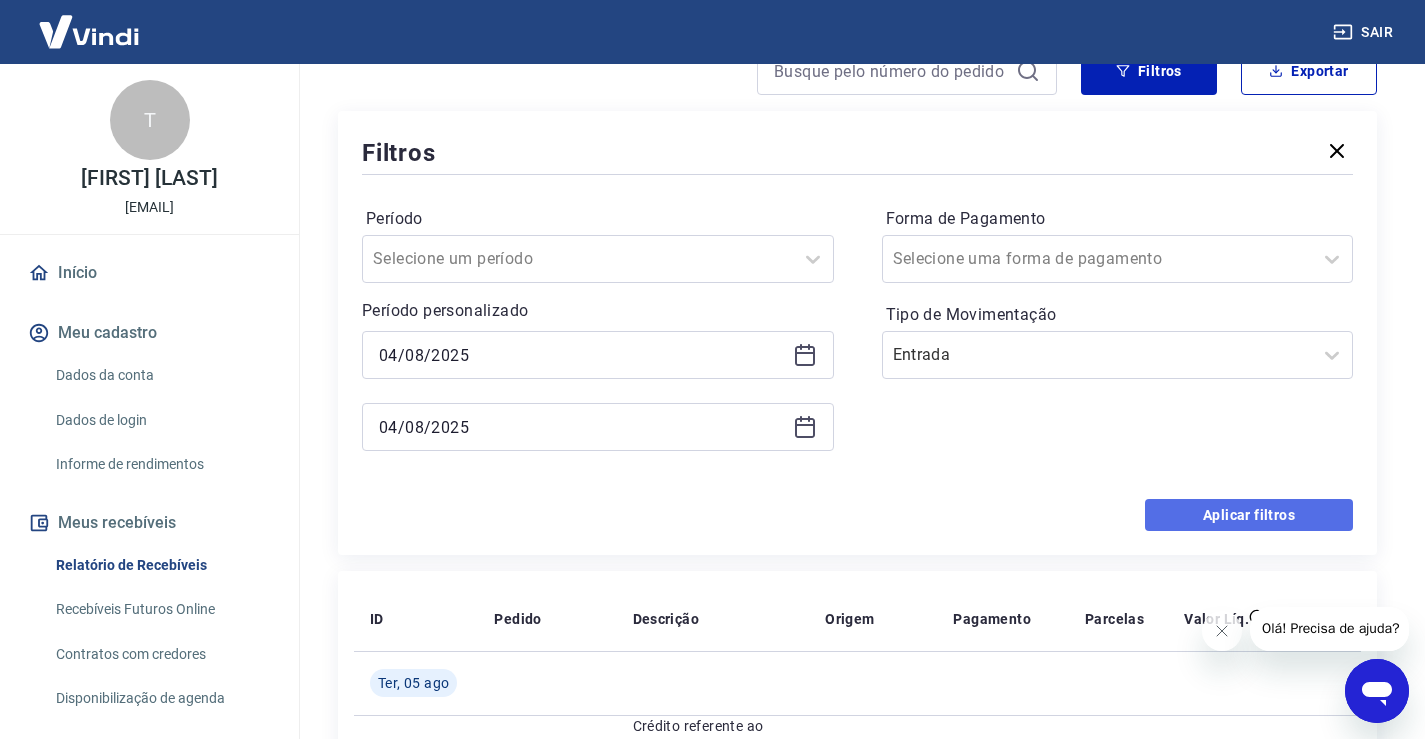 click on "Aplicar filtros" at bounding box center (1249, 515) 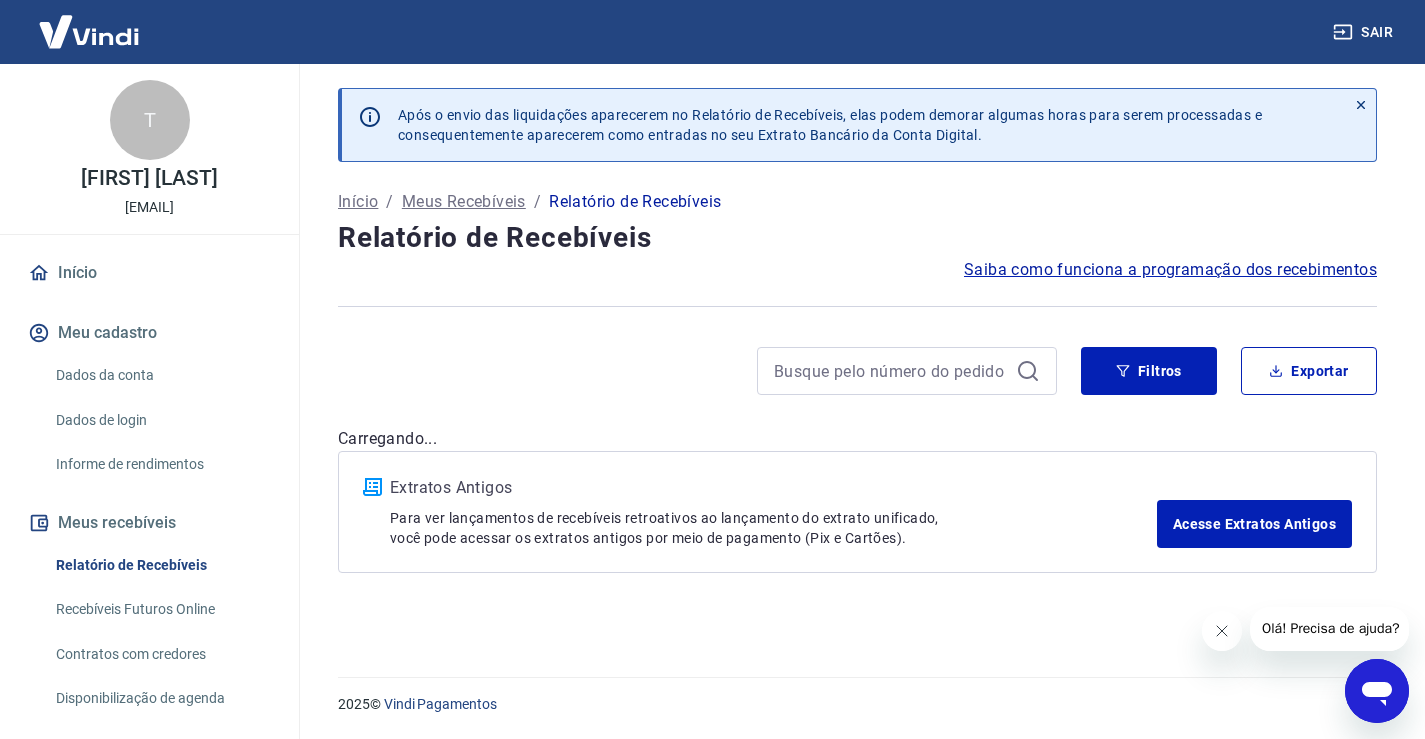 scroll, scrollTop: 0, scrollLeft: 0, axis: both 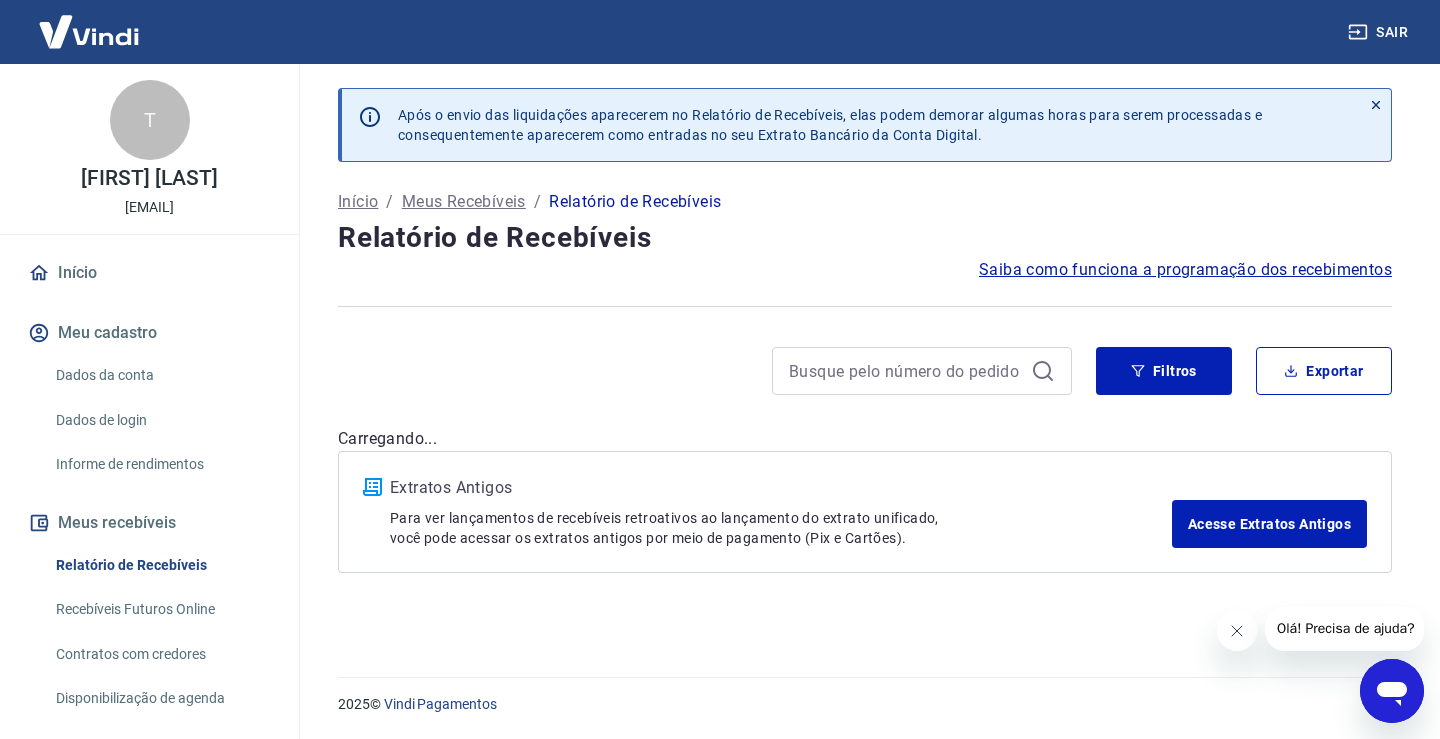 click at bounding box center [1236, 631] 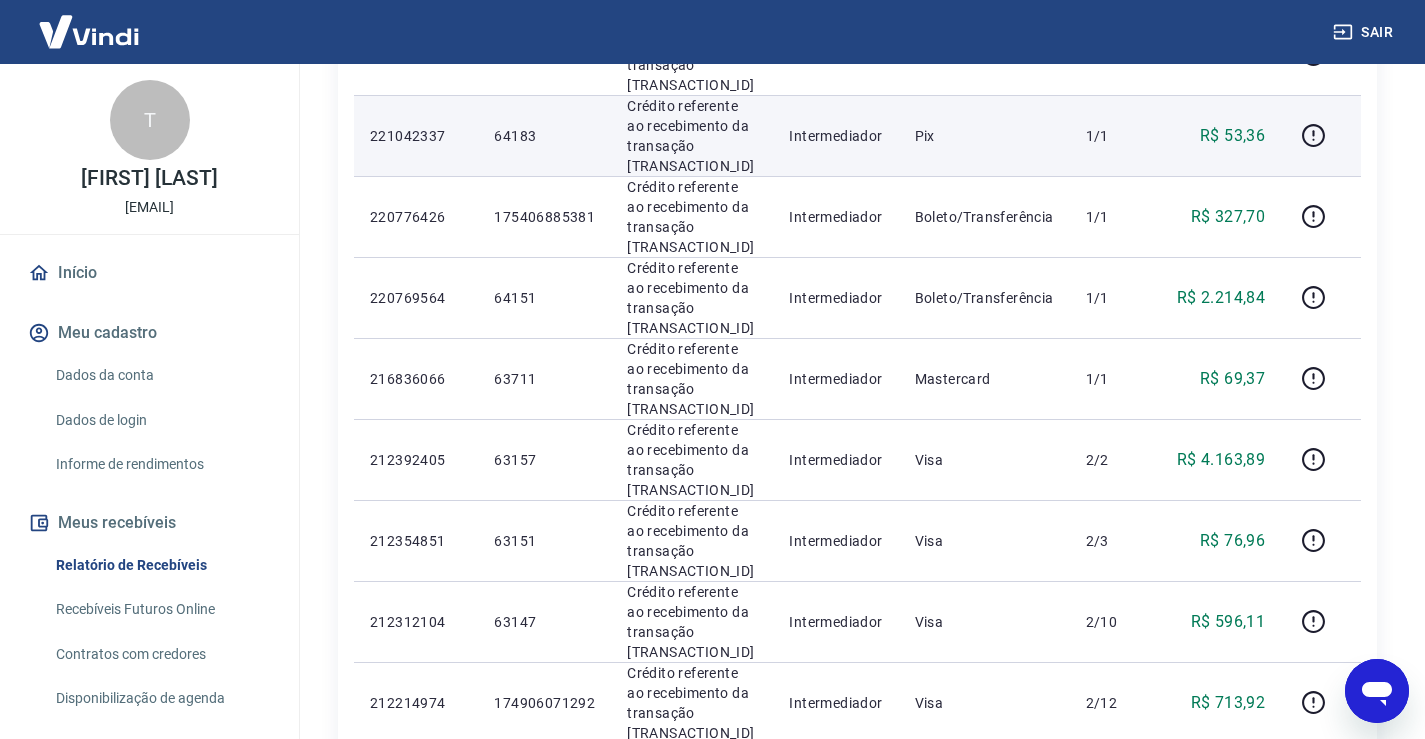 scroll, scrollTop: 0, scrollLeft: 0, axis: both 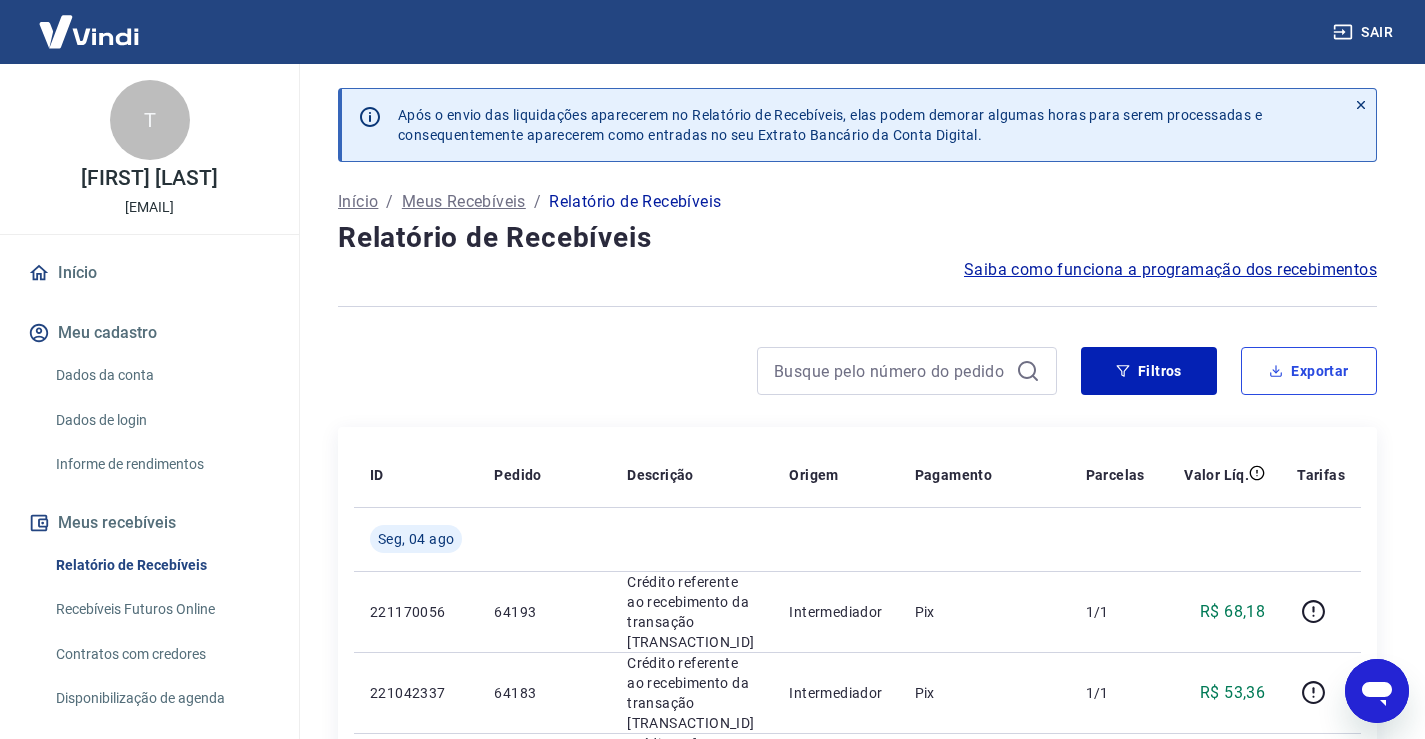 click on "Exportar" at bounding box center [1309, 371] 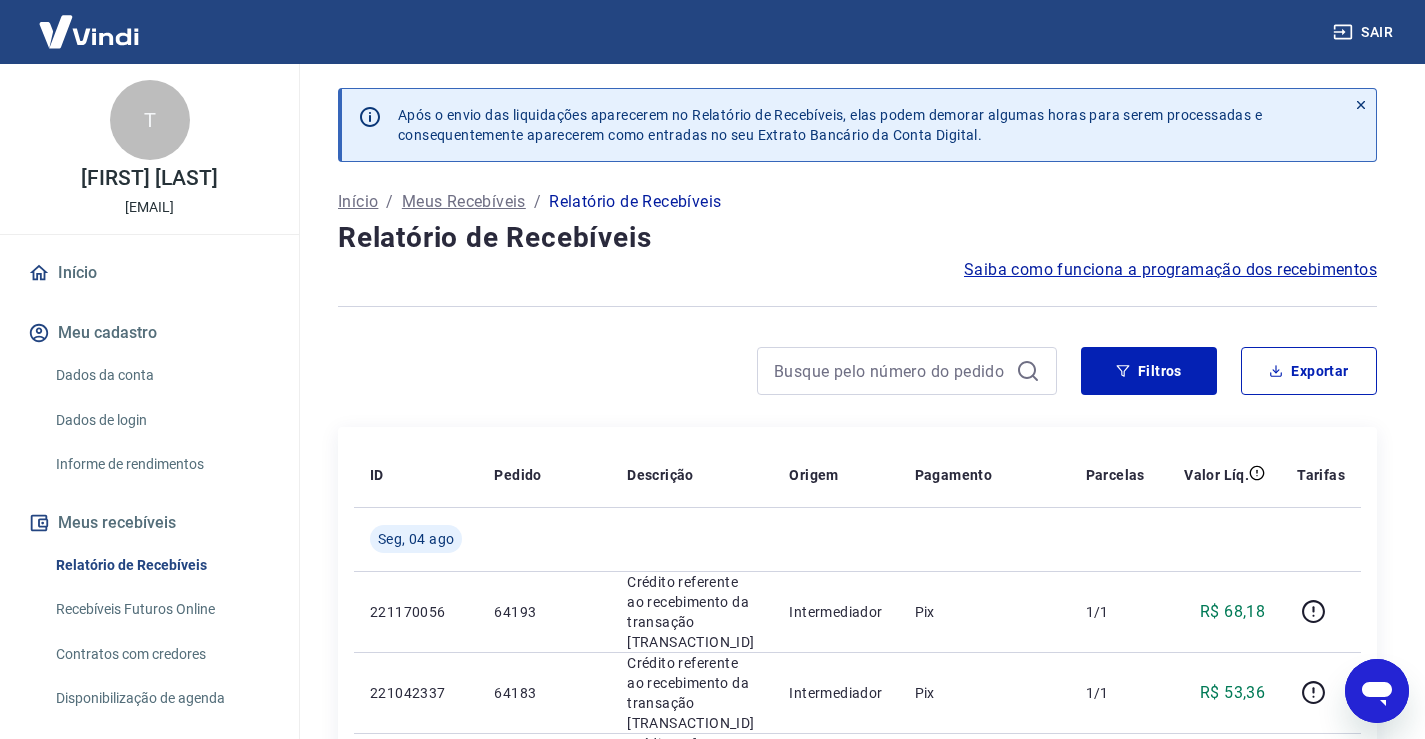 type on "04/08/2025" 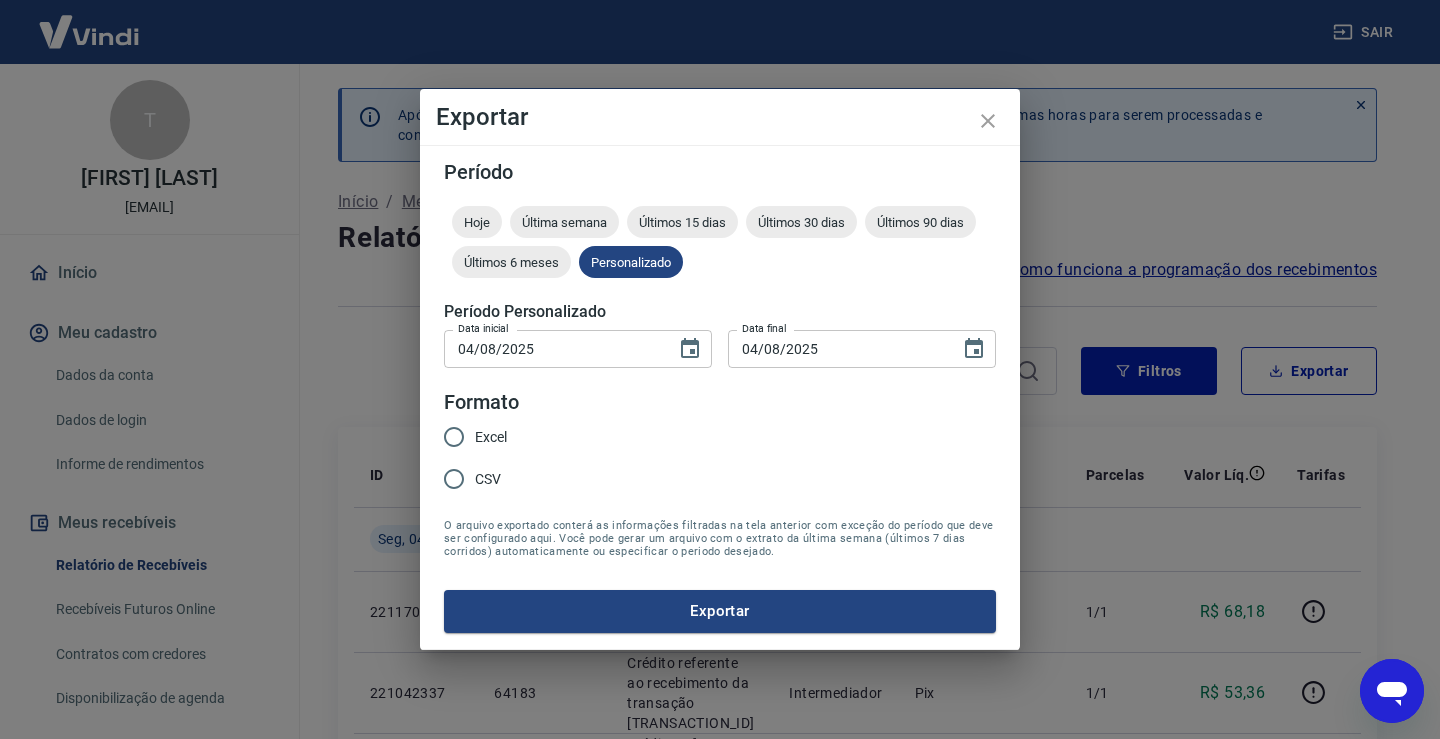 click on "CSV" at bounding box center (454, 479) 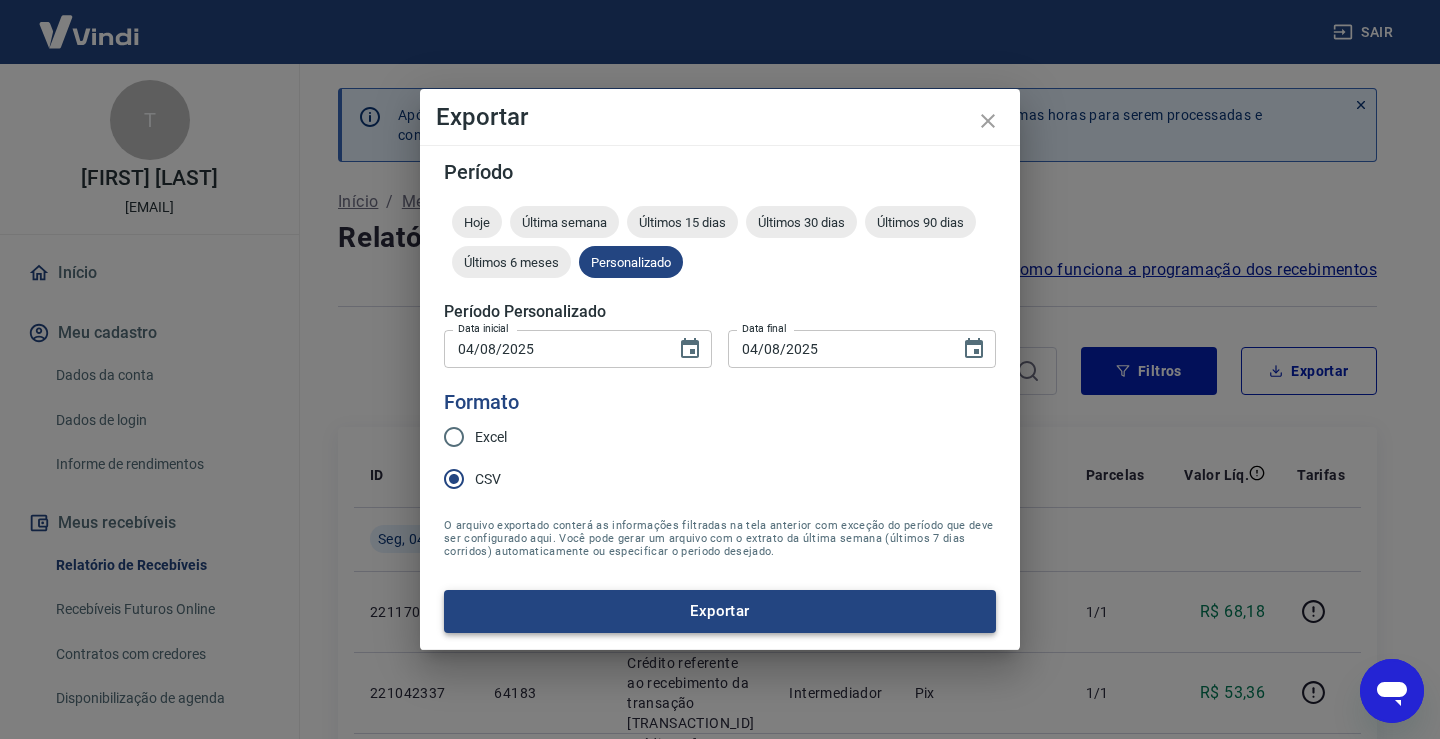 click on "Exportar" at bounding box center [720, 611] 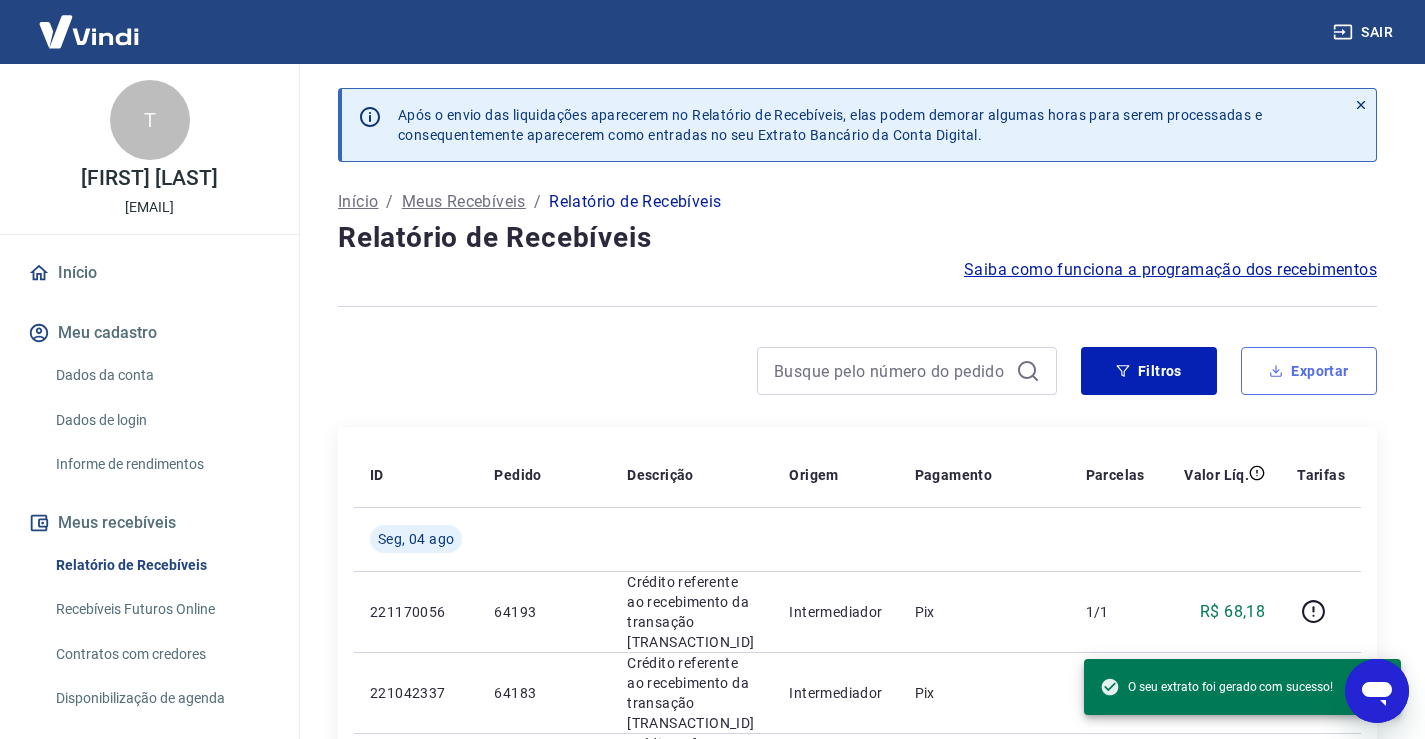 click on "Exportar" at bounding box center [1309, 371] 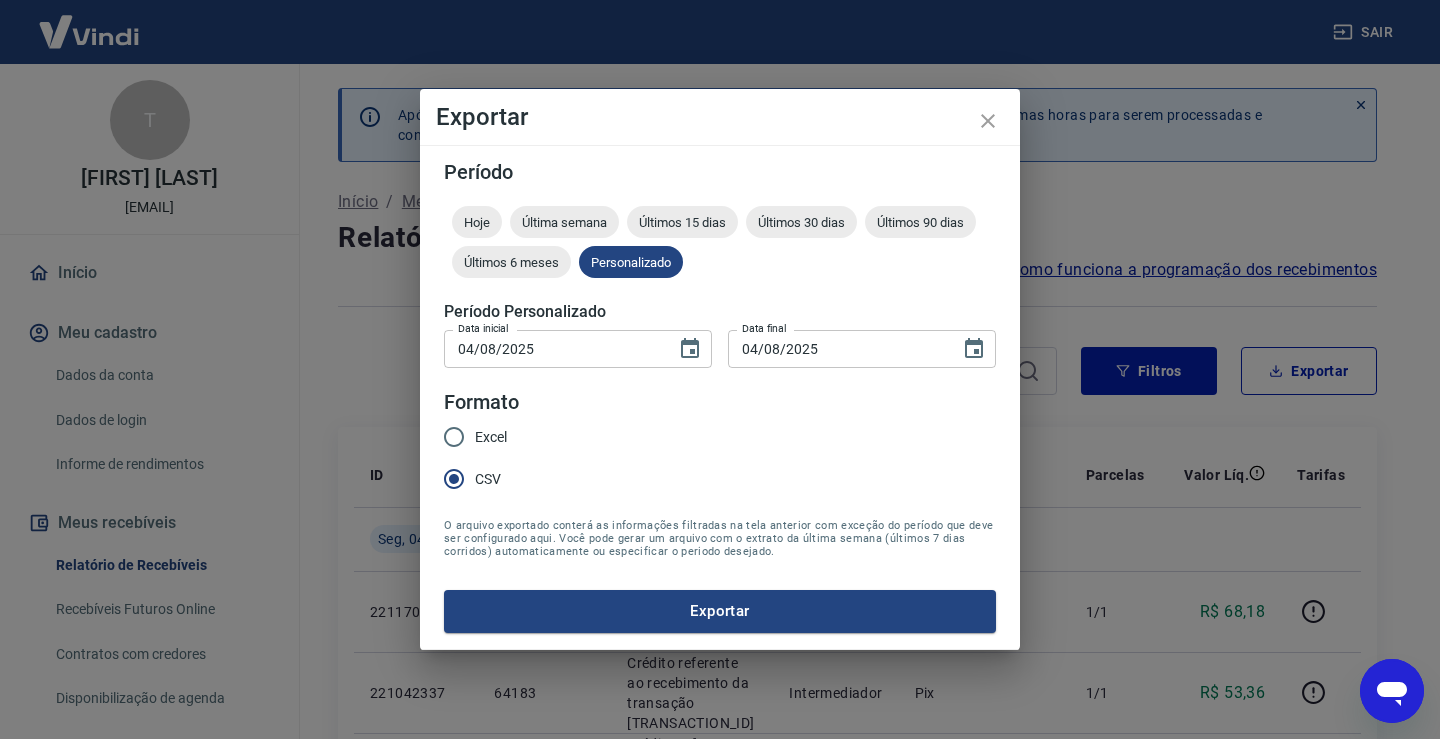 click on "Excel" at bounding box center (454, 437) 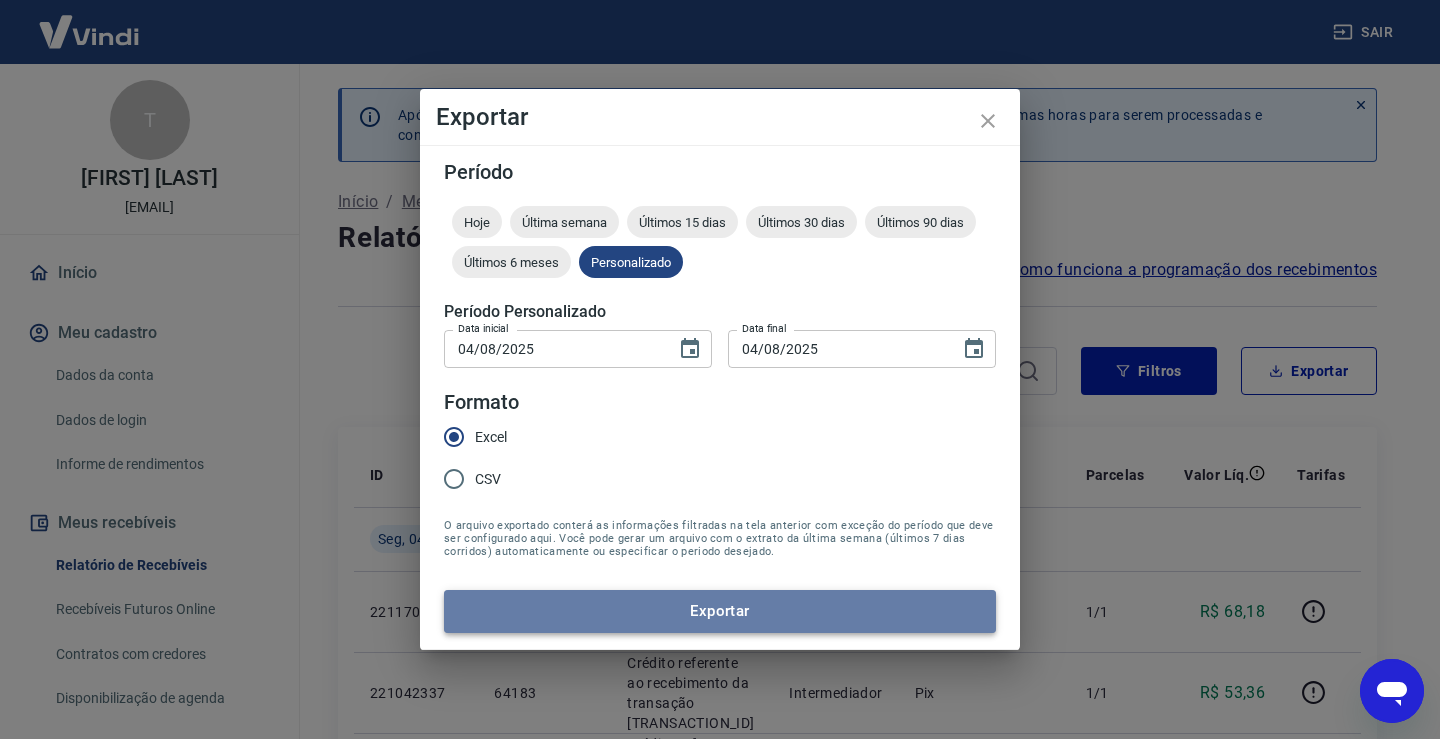 click on "Exportar" at bounding box center (720, 611) 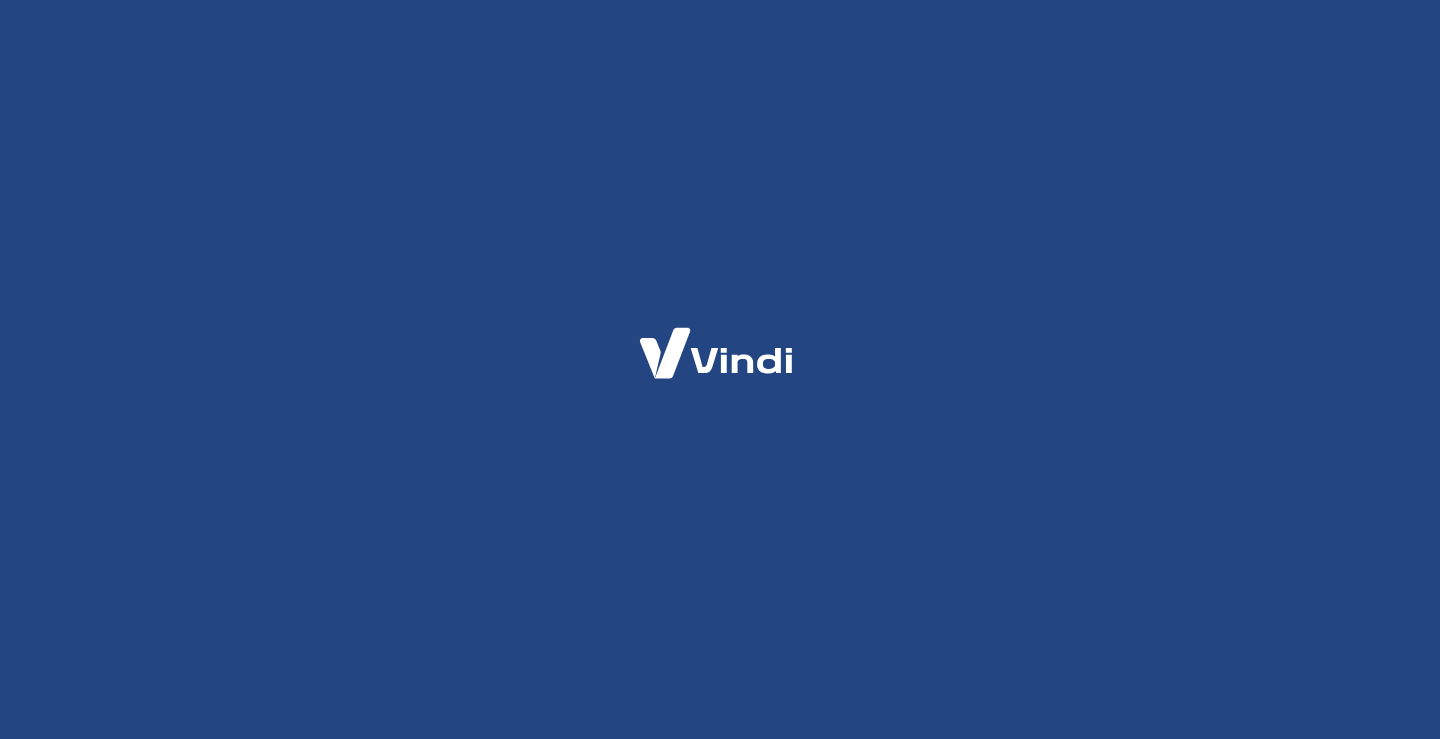 scroll, scrollTop: 0, scrollLeft: 0, axis: both 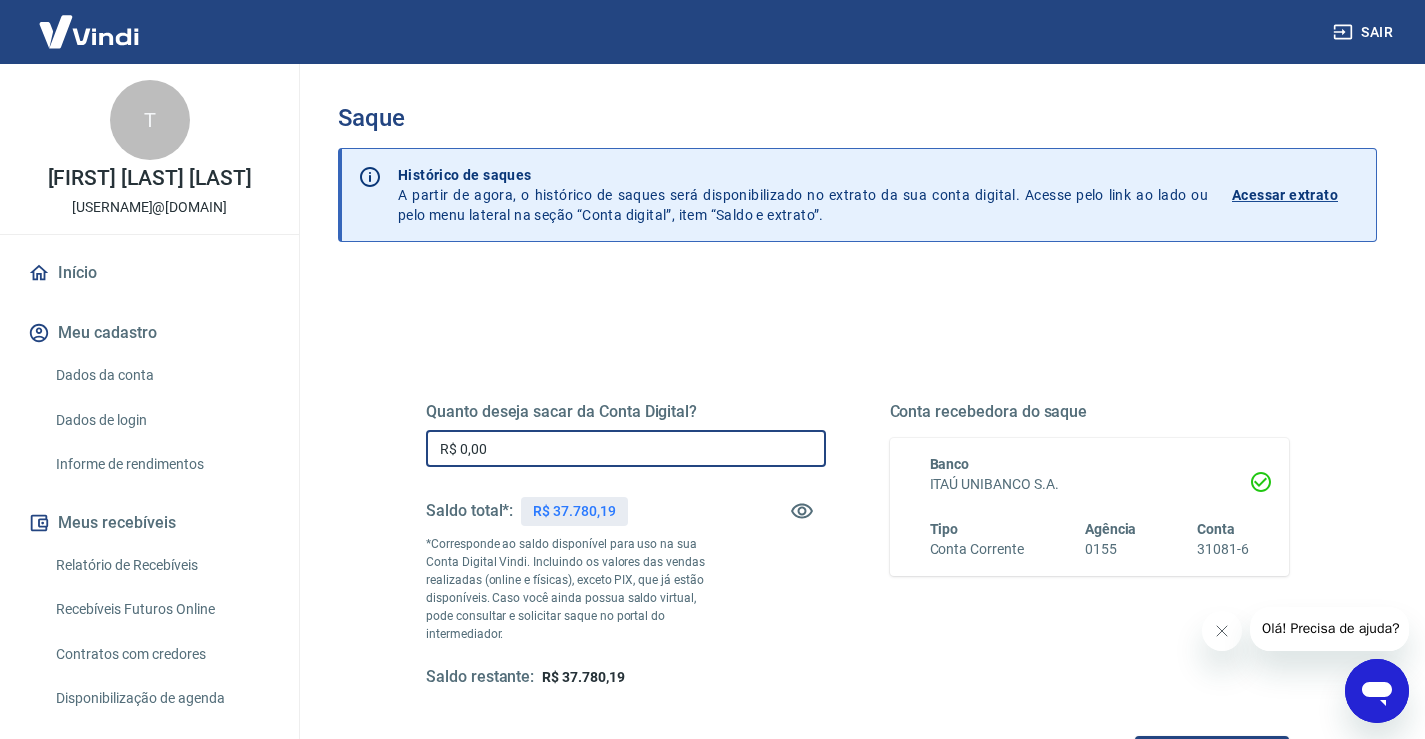 click on "R$ 0,00" at bounding box center [626, 448] 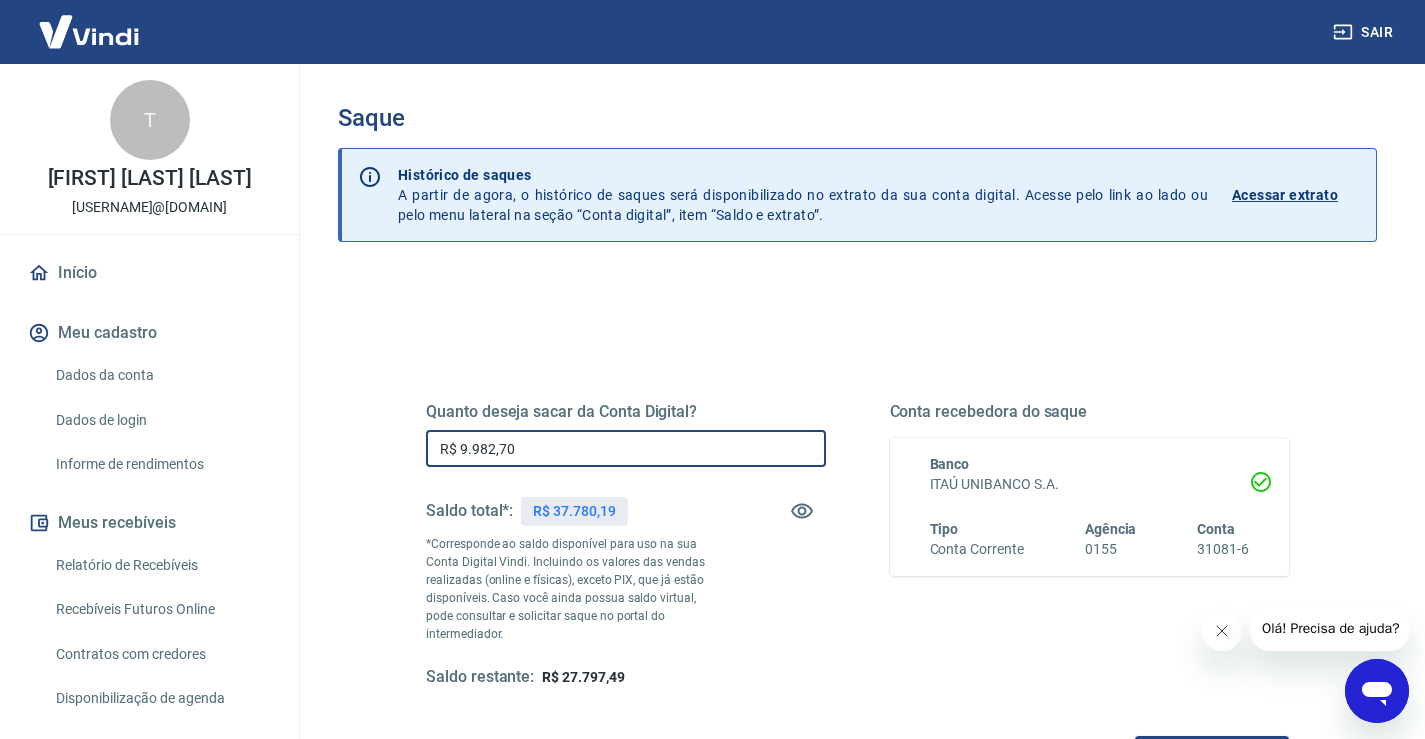 type on "R$ 9.982,70" 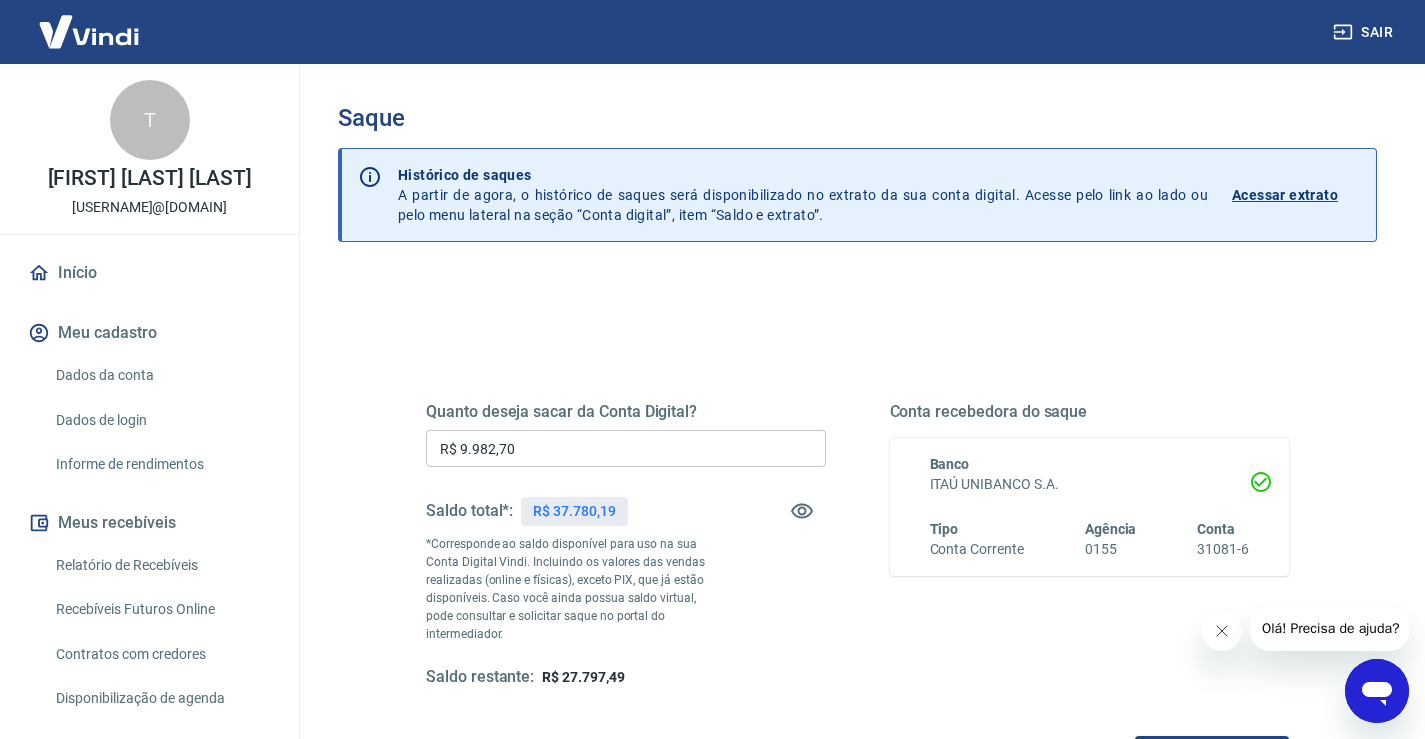 click at bounding box center [1221, 631] 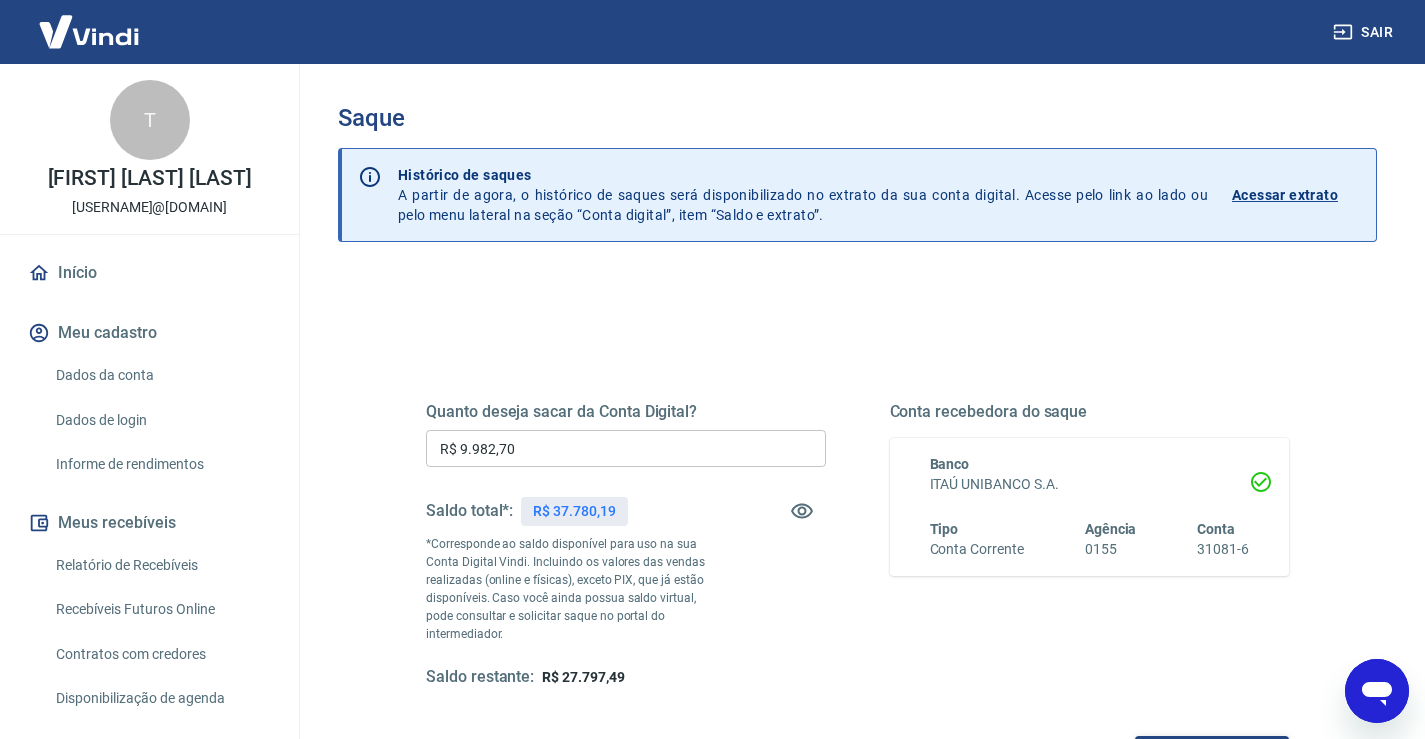 click on "Solicitar saque" at bounding box center [1212, 754] 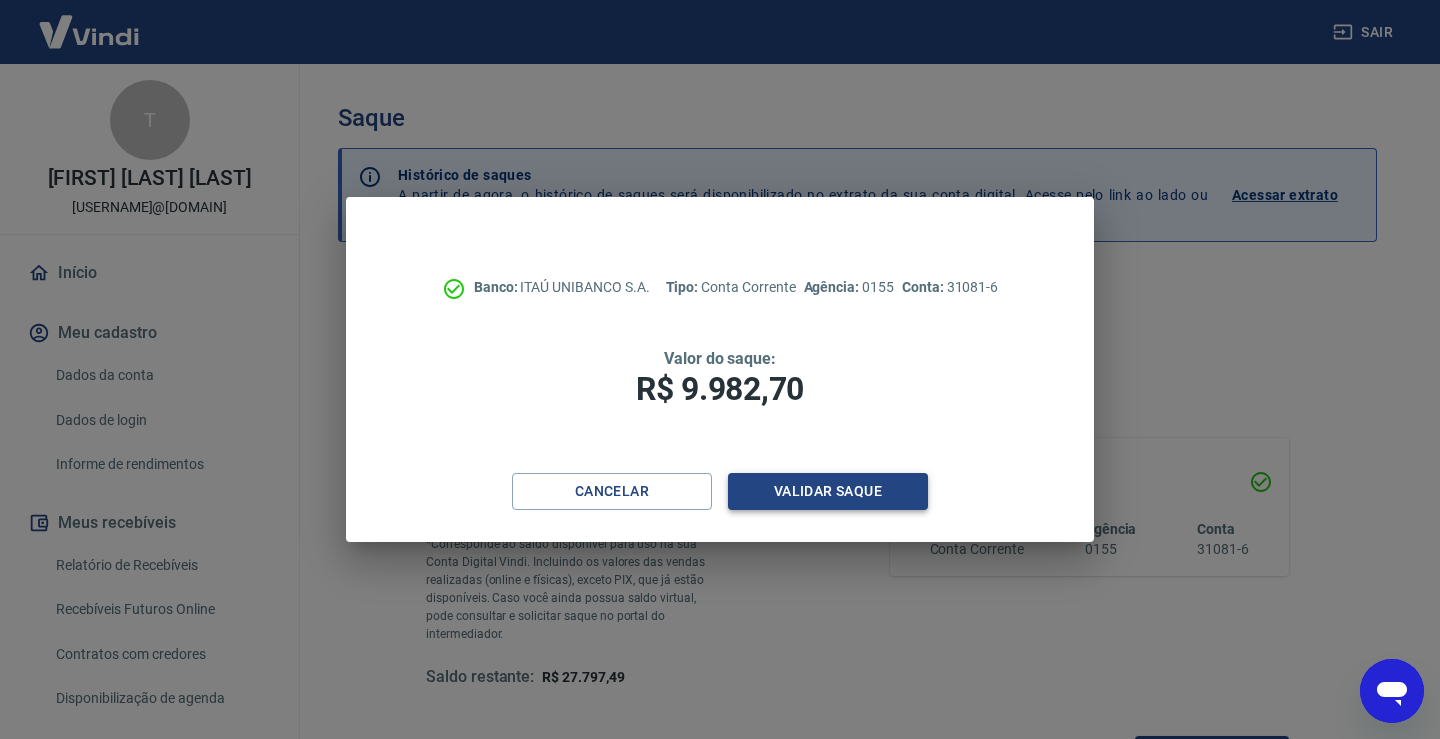 click on "Validar saque" at bounding box center [828, 491] 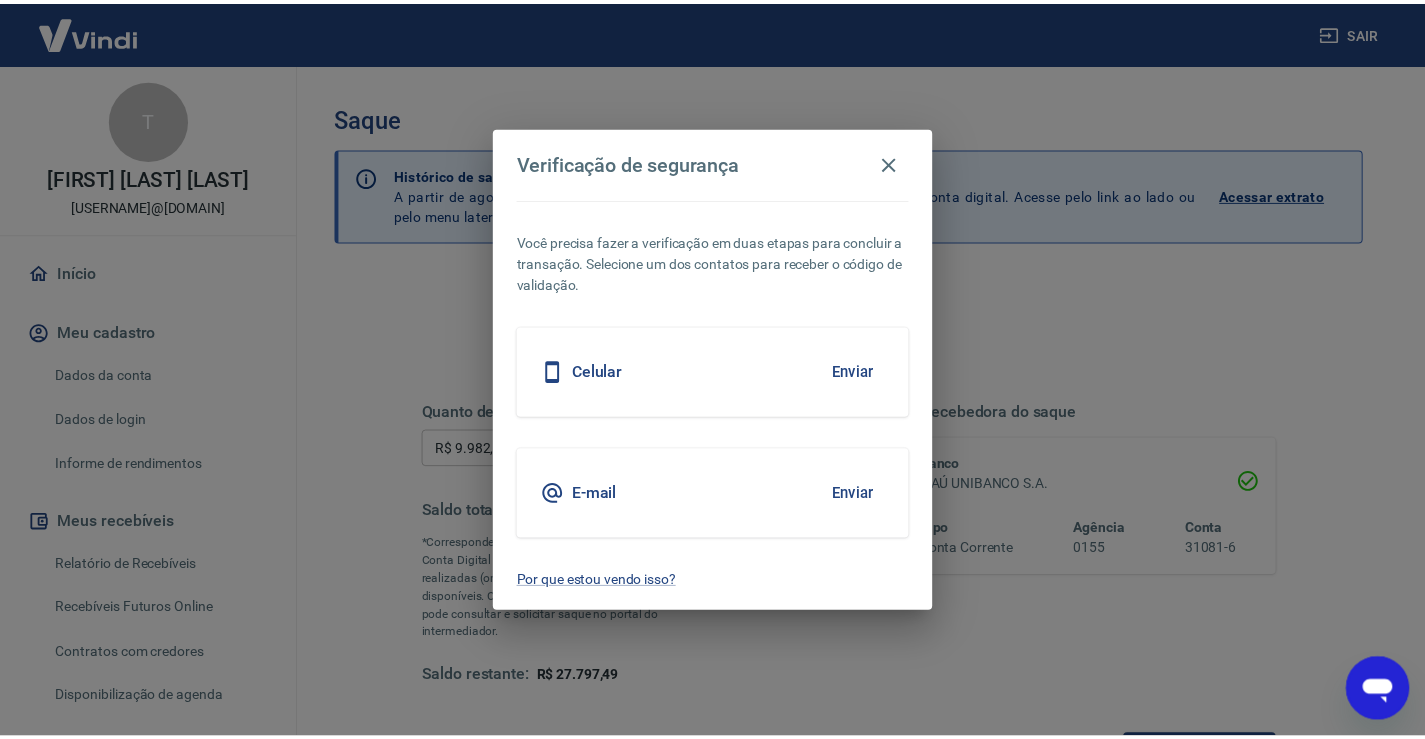 scroll, scrollTop: 16, scrollLeft: 0, axis: vertical 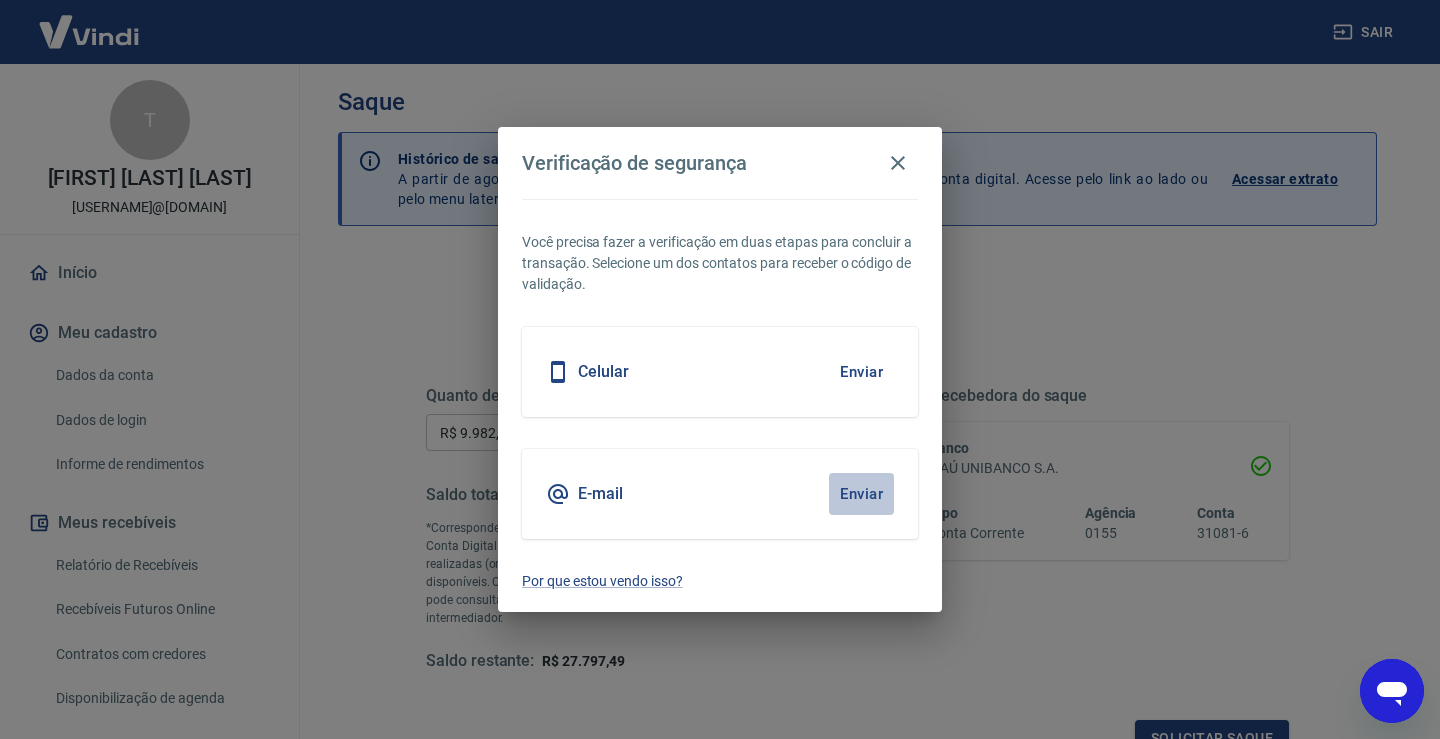 click on "Enviar" at bounding box center [861, 494] 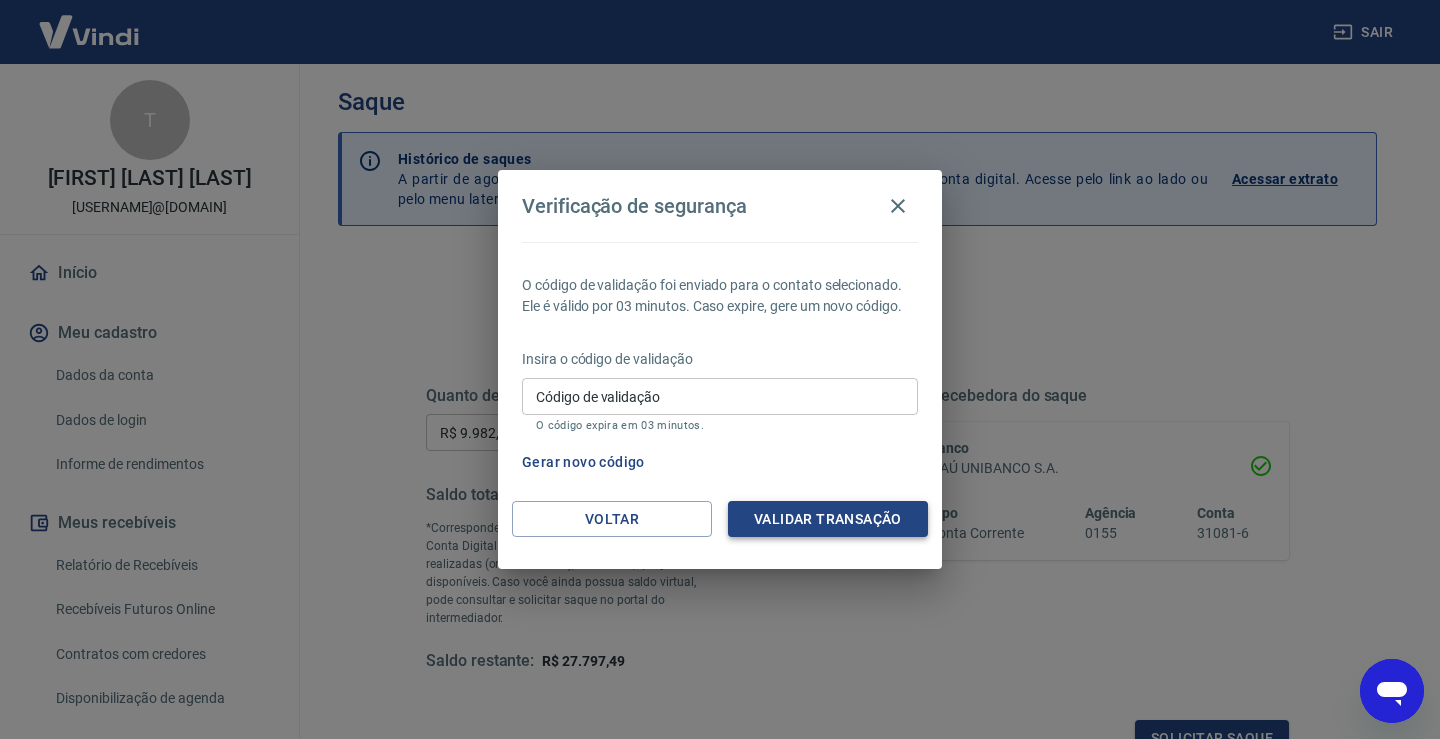 click on "Validar transação" at bounding box center [828, 519] 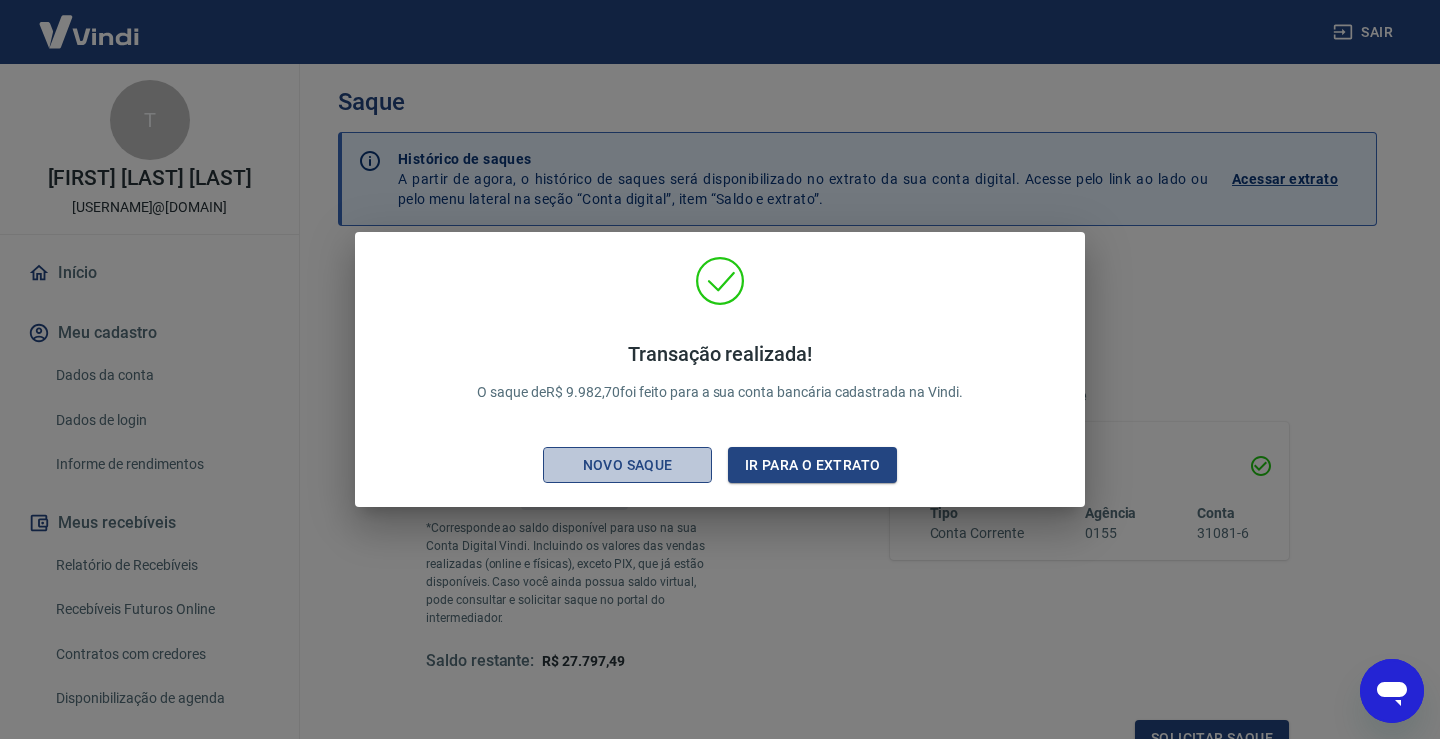 click on "Novo saque" at bounding box center (627, 465) 